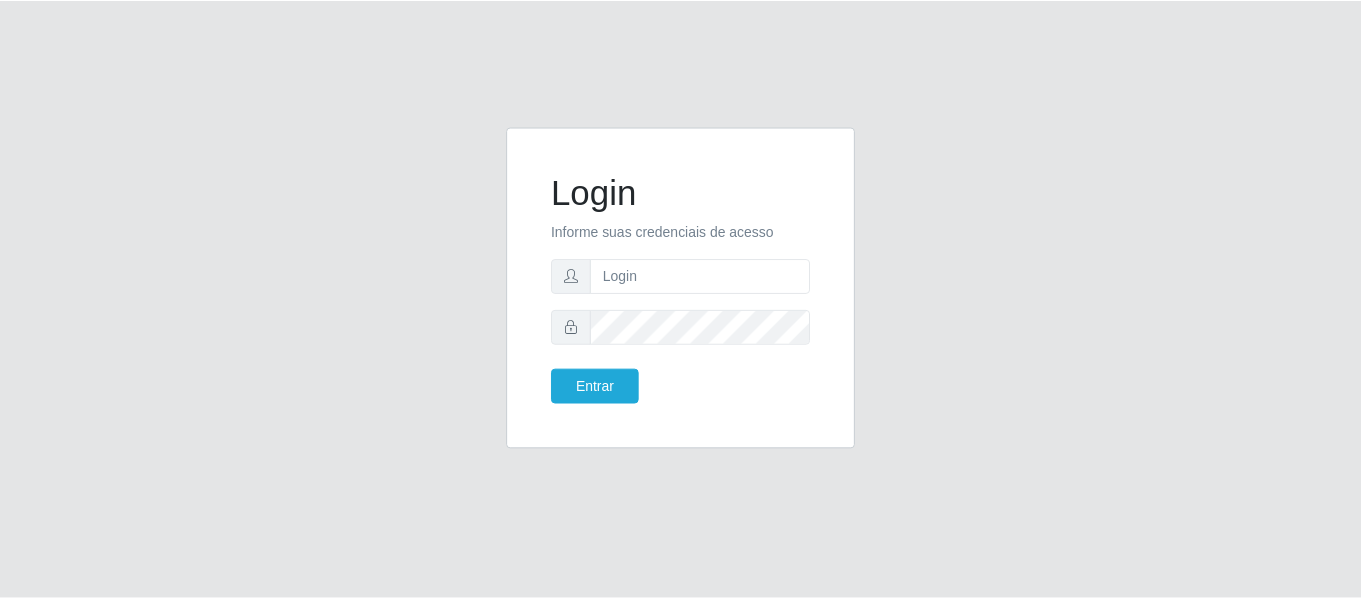scroll, scrollTop: 0, scrollLeft: 0, axis: both 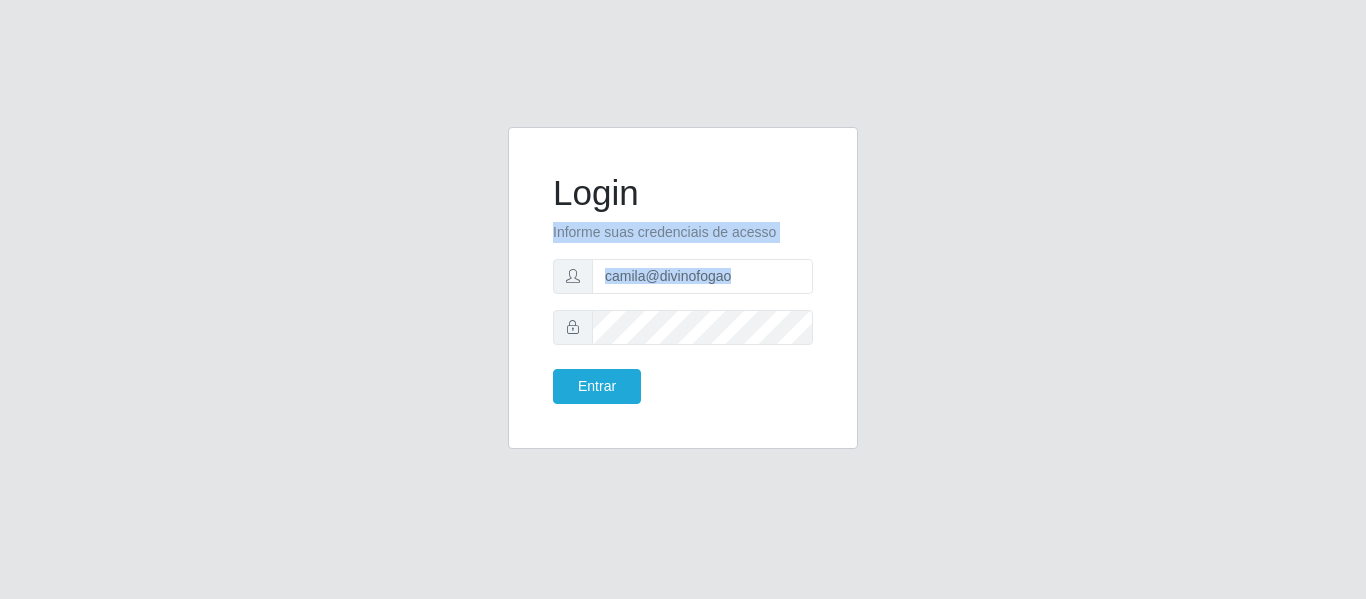 drag, startPoint x: 1365, startPoint y: 161, endPoint x: 1335, endPoint y: 313, distance: 154.93224 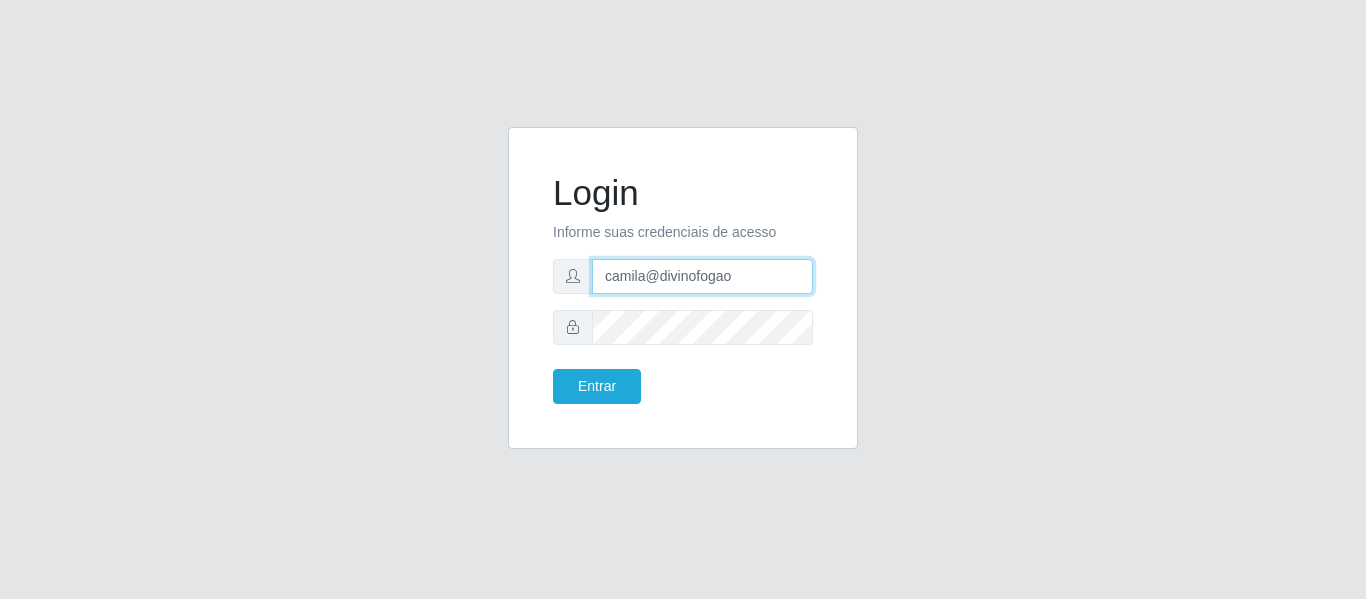 click on "camila@divinofogao" at bounding box center [702, 276] 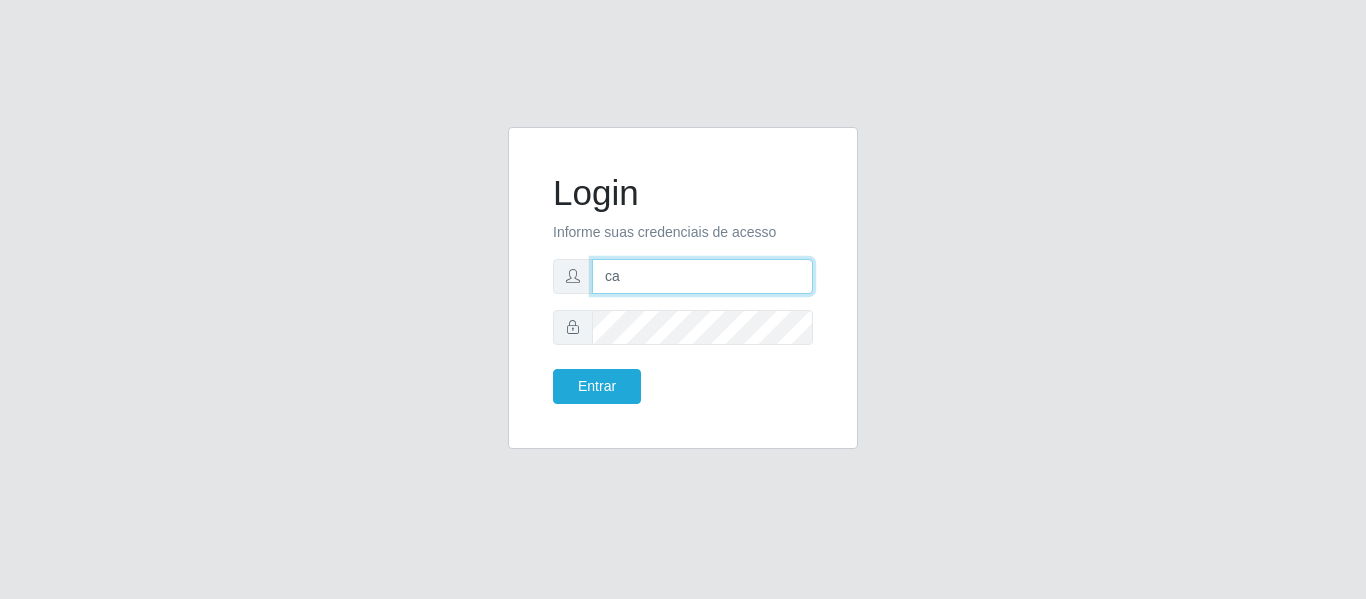 type on "c" 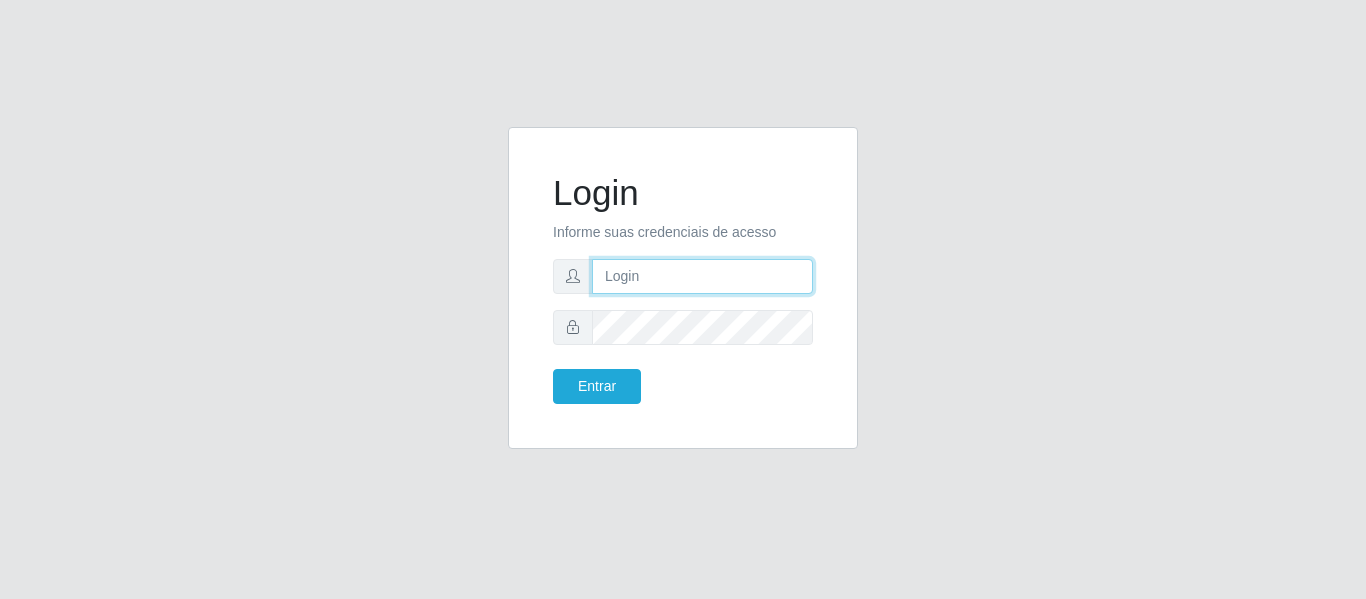 type on "c" 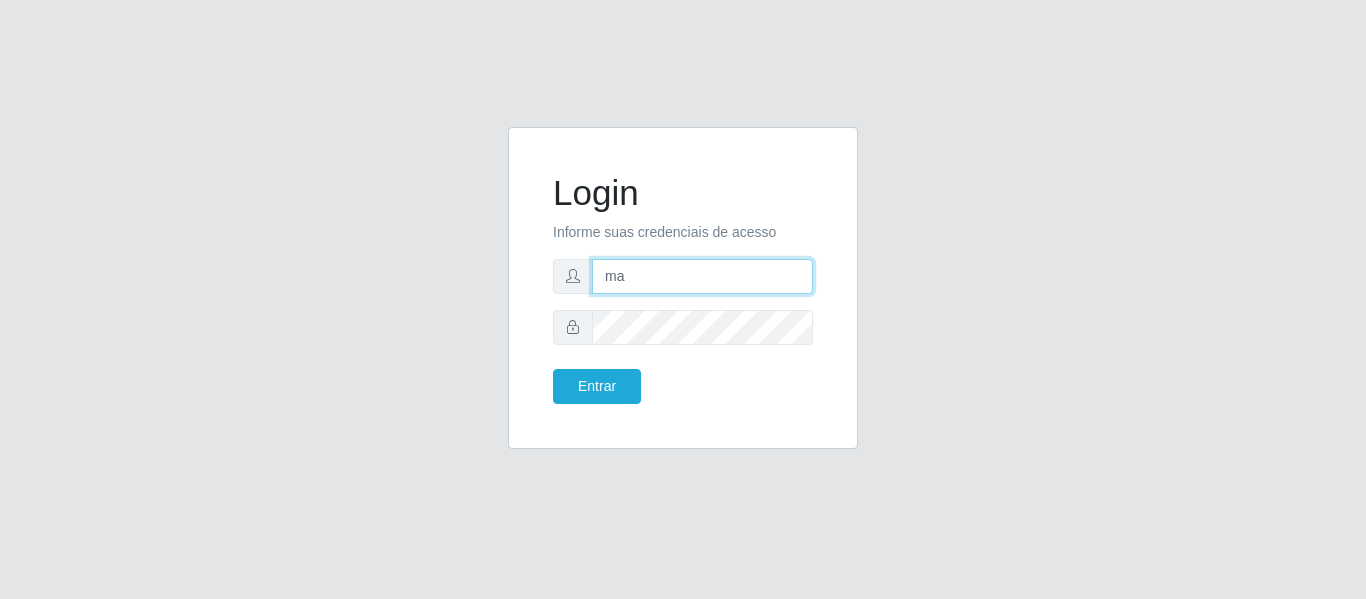 type on "m" 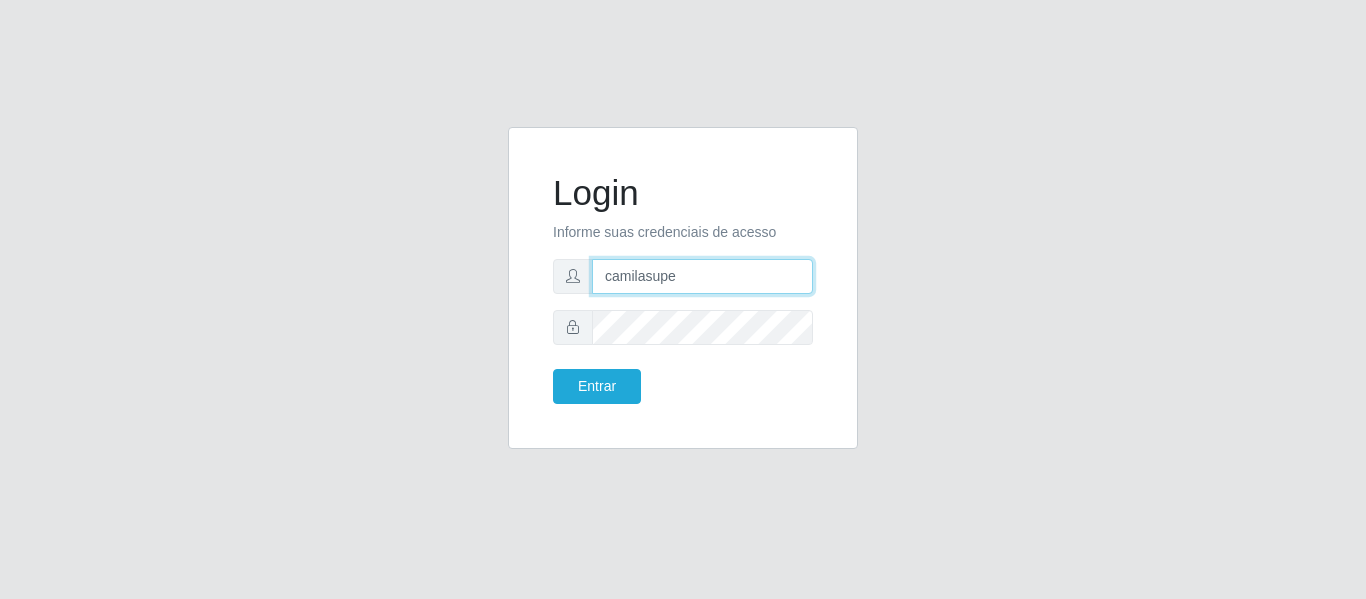 type on "camilasuper@manaira" 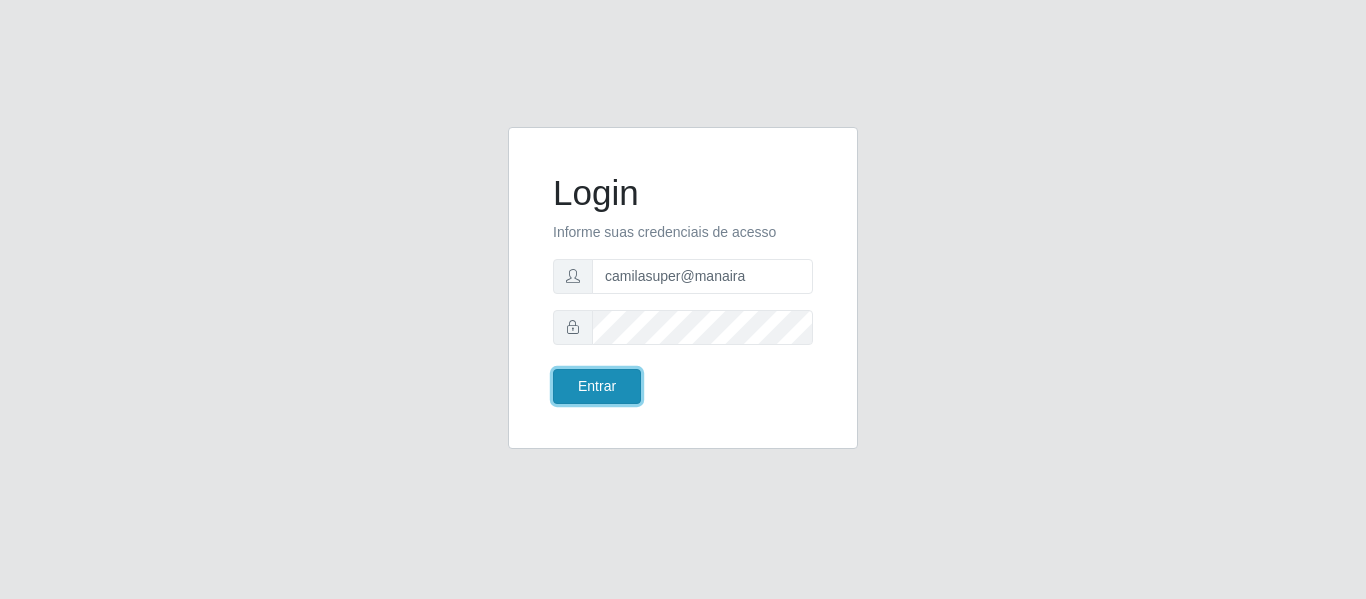 click on "Entrar" at bounding box center (597, 386) 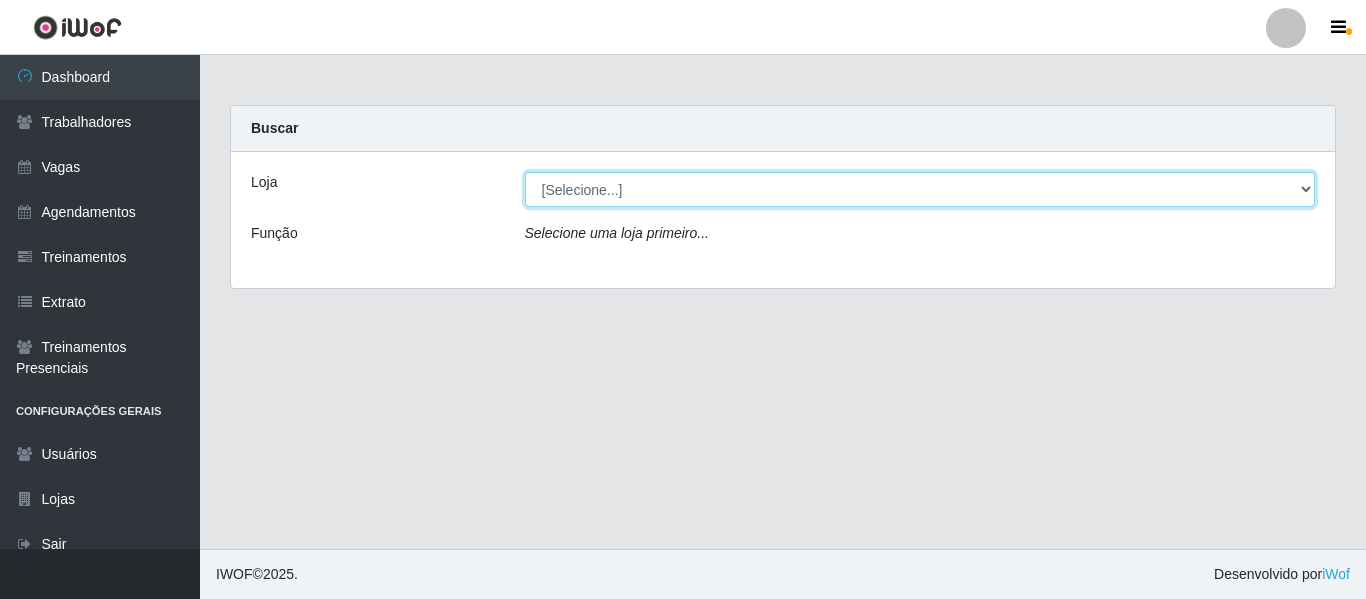 click on "[Selecione...] Supermercado Manaira" at bounding box center (920, 189) 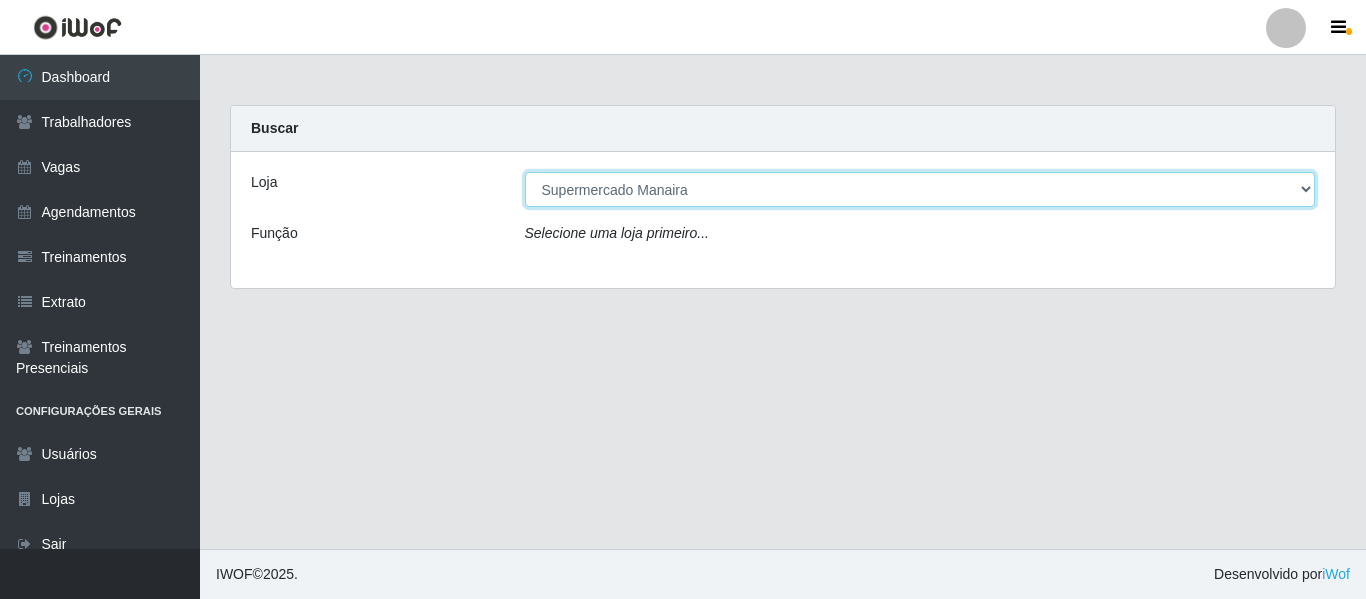 click on "[Selecione...] Supermercado Manaira" at bounding box center (920, 189) 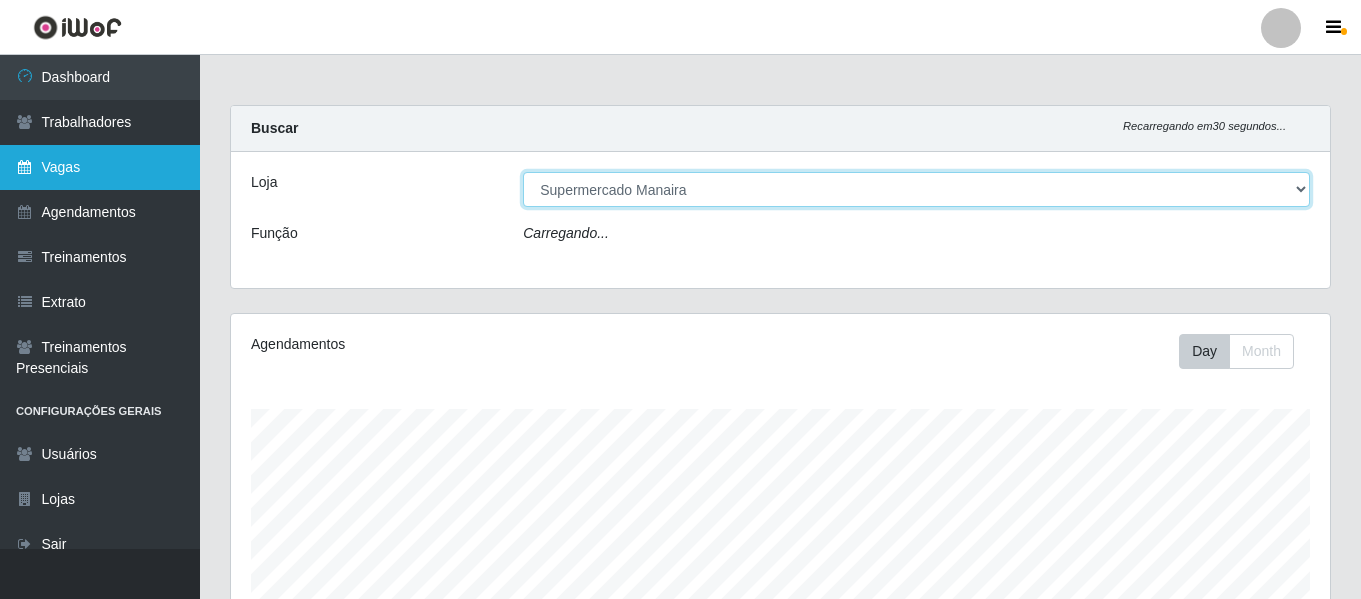 scroll, scrollTop: 999585, scrollLeft: 998901, axis: both 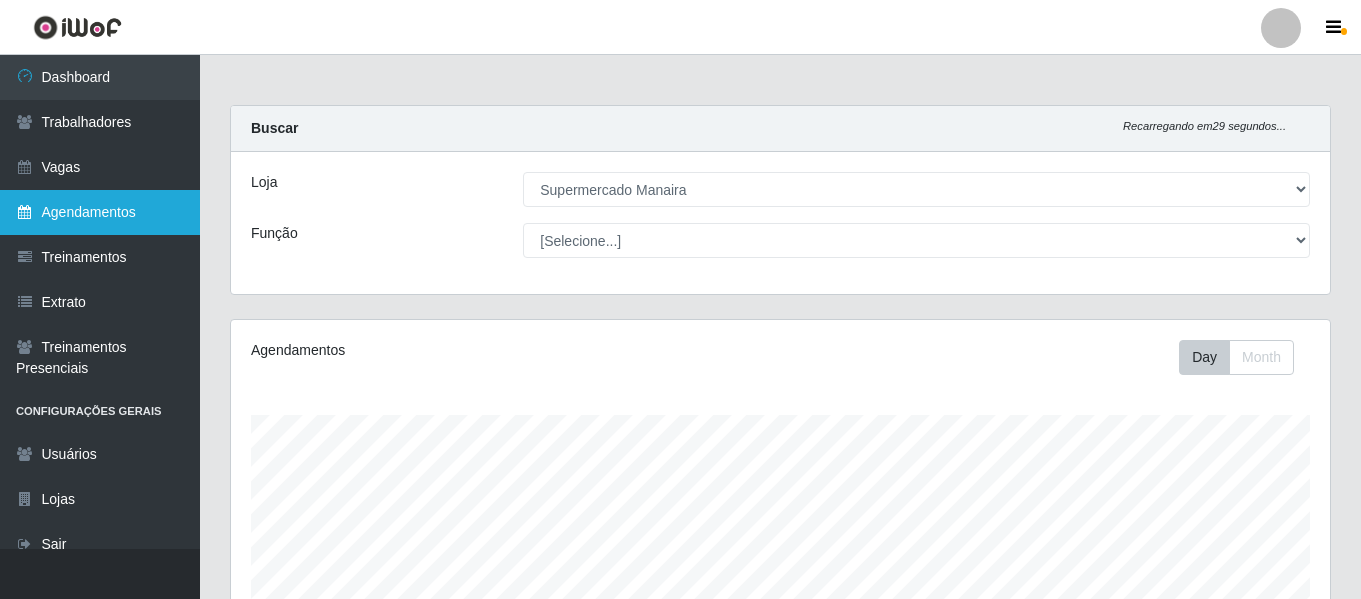 click on "Agendamentos" at bounding box center (100, 212) 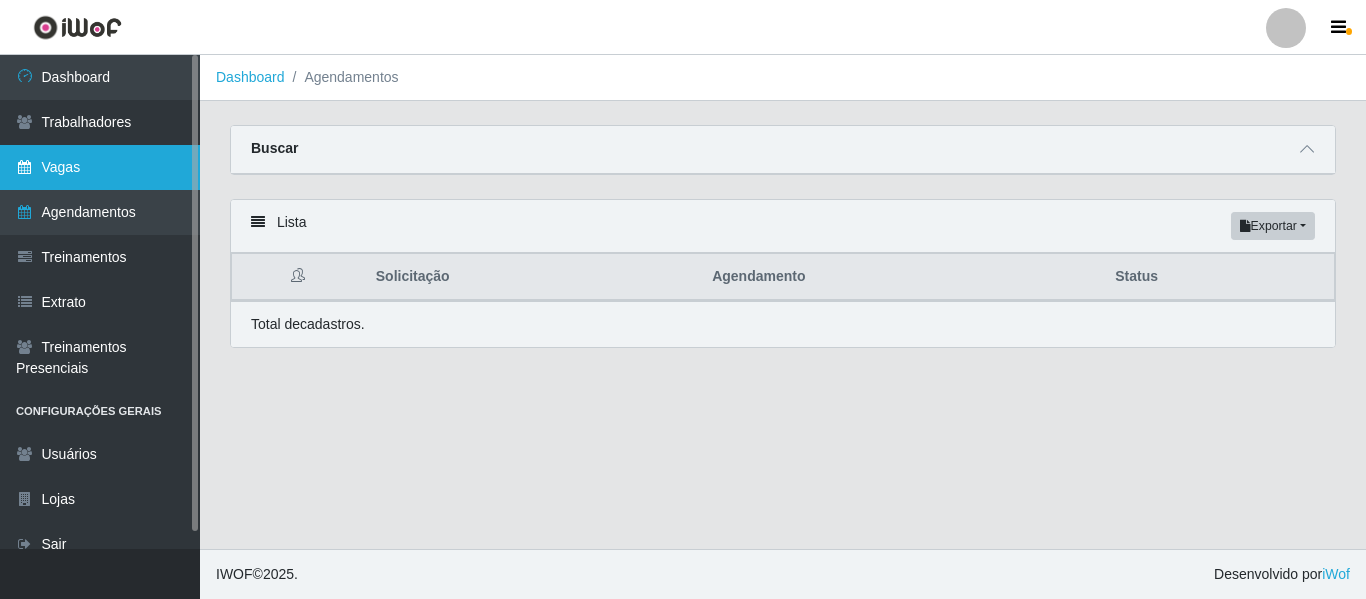 click on "Vagas" at bounding box center [100, 167] 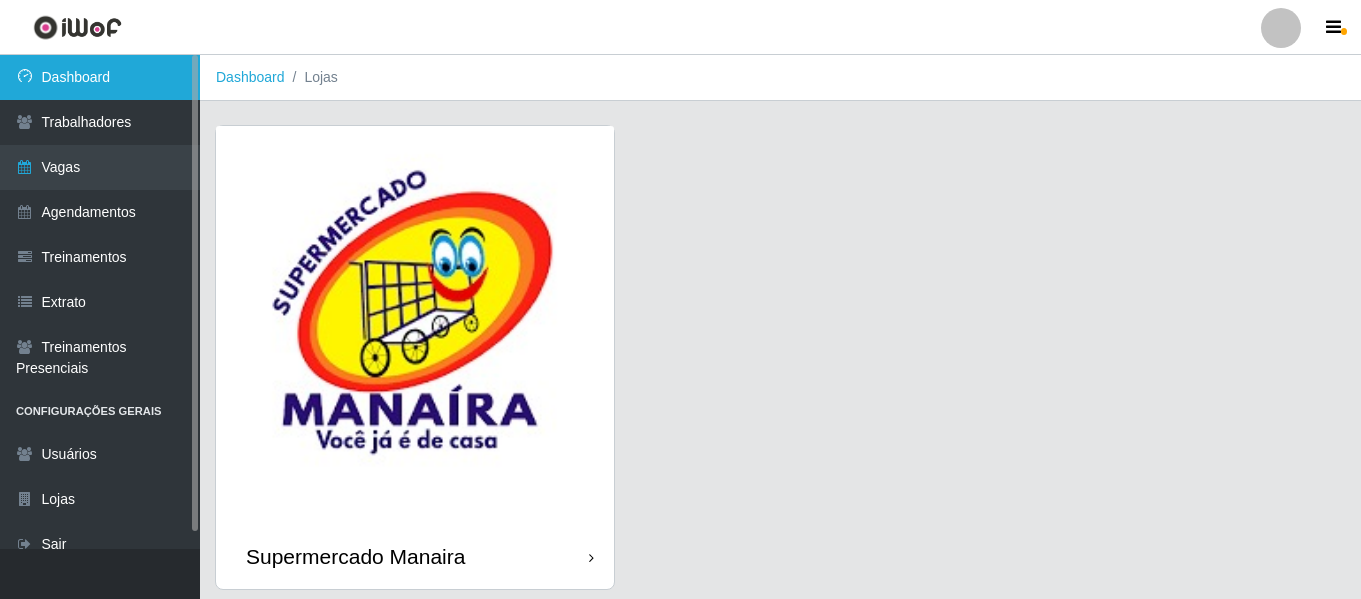 click on "Dashboard" at bounding box center [100, 77] 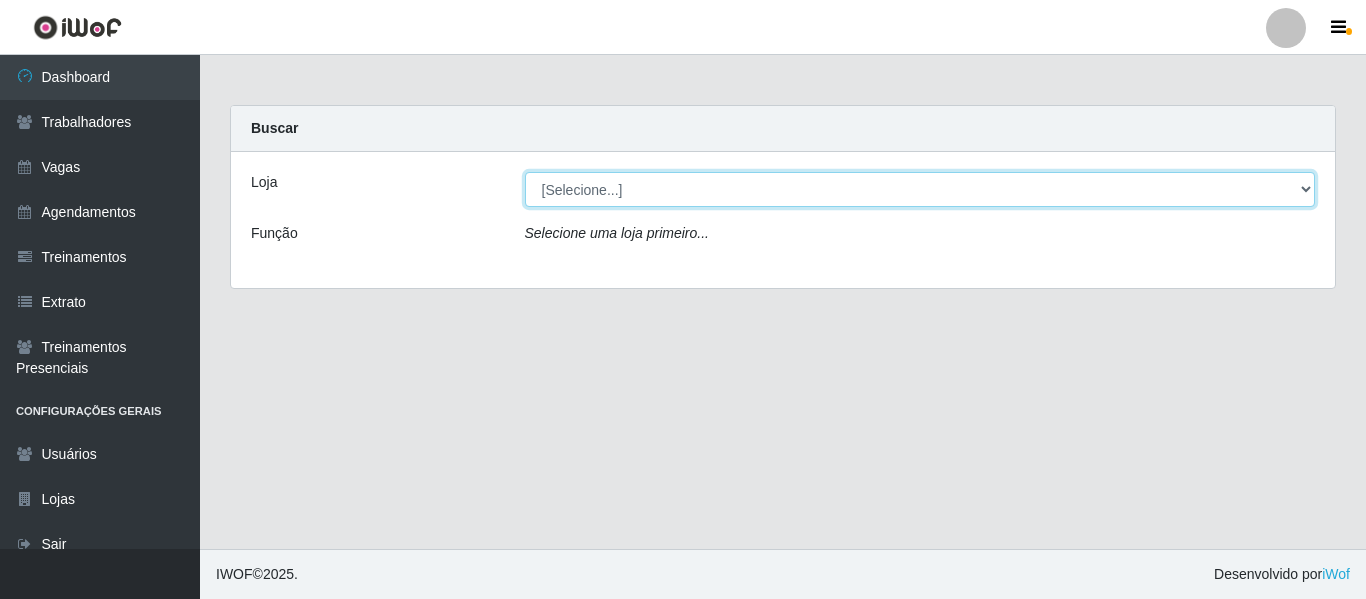 click on "[Selecione...] Supermercado Manaira" at bounding box center [920, 189] 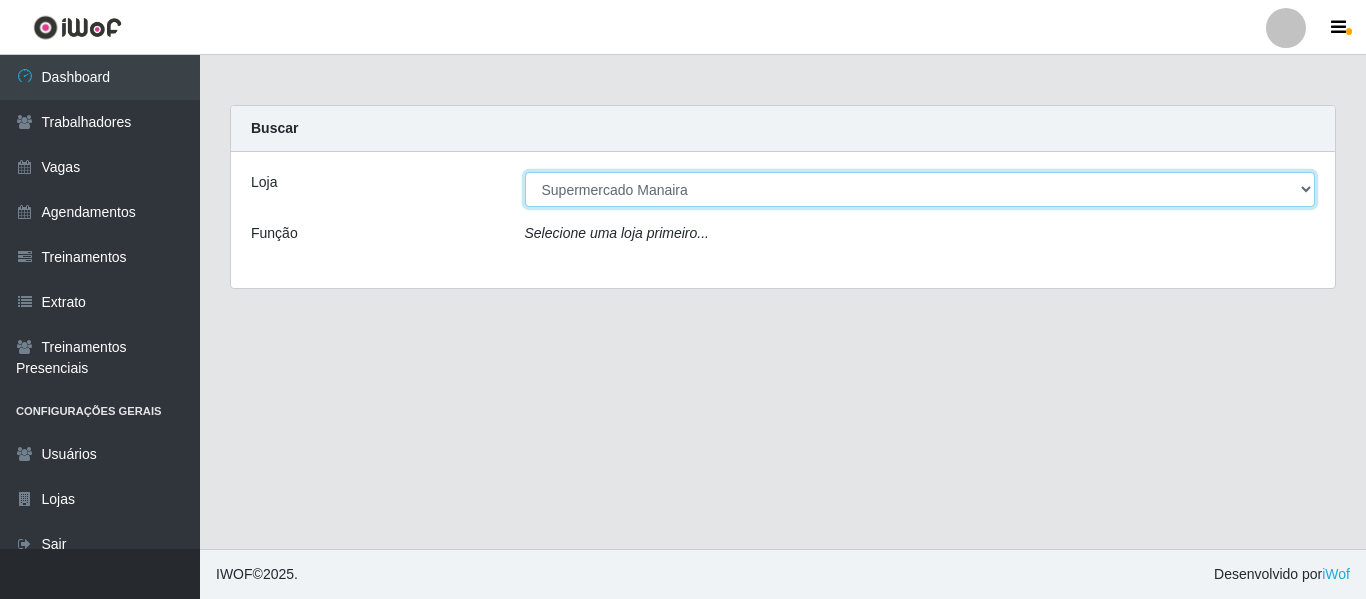 click on "[Selecione...] Supermercado Manaira" at bounding box center [920, 189] 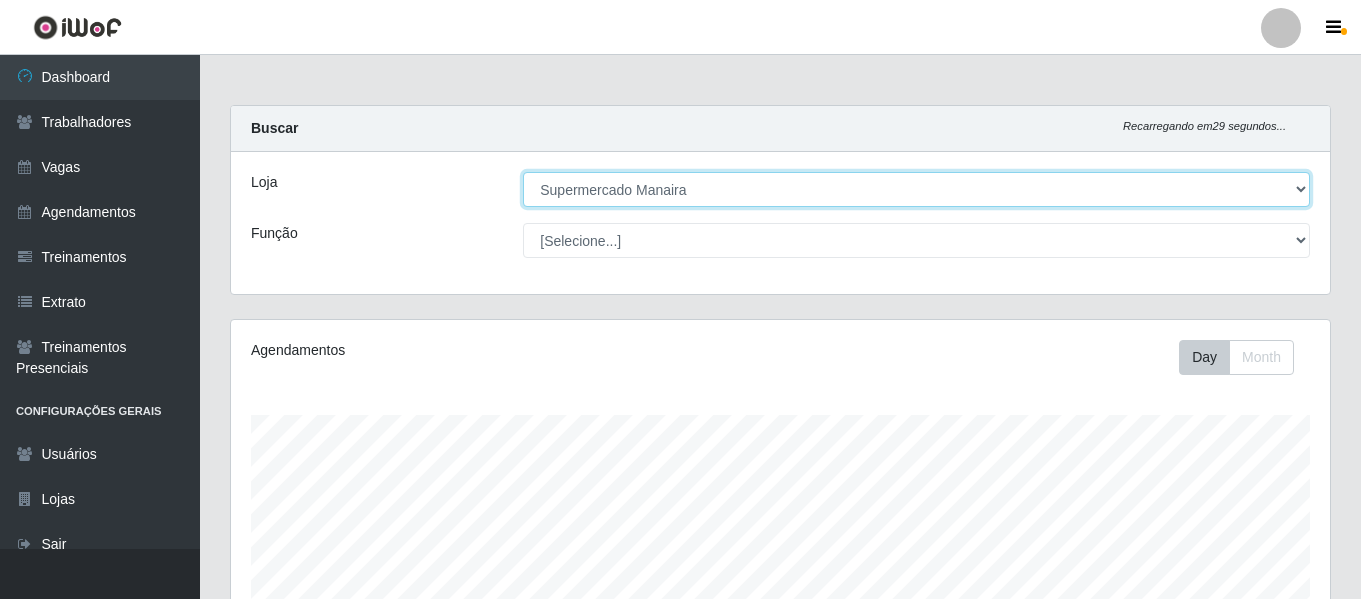scroll, scrollTop: 999585, scrollLeft: 998901, axis: both 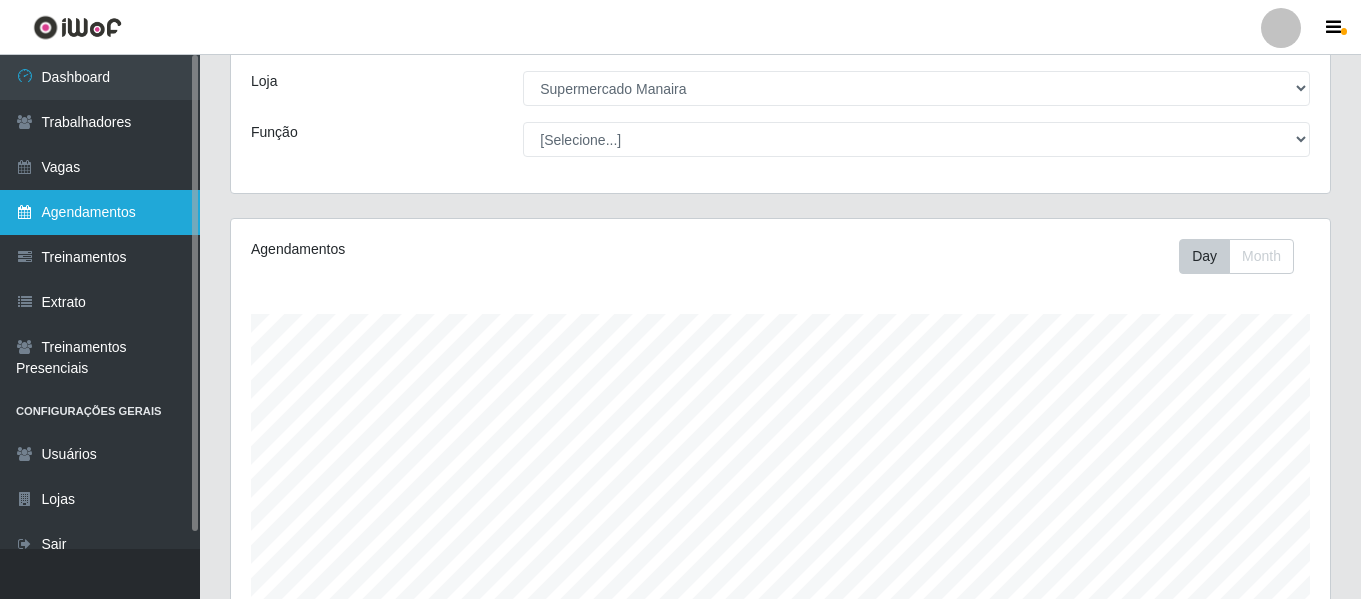 click on "Agendamentos" at bounding box center (100, 212) 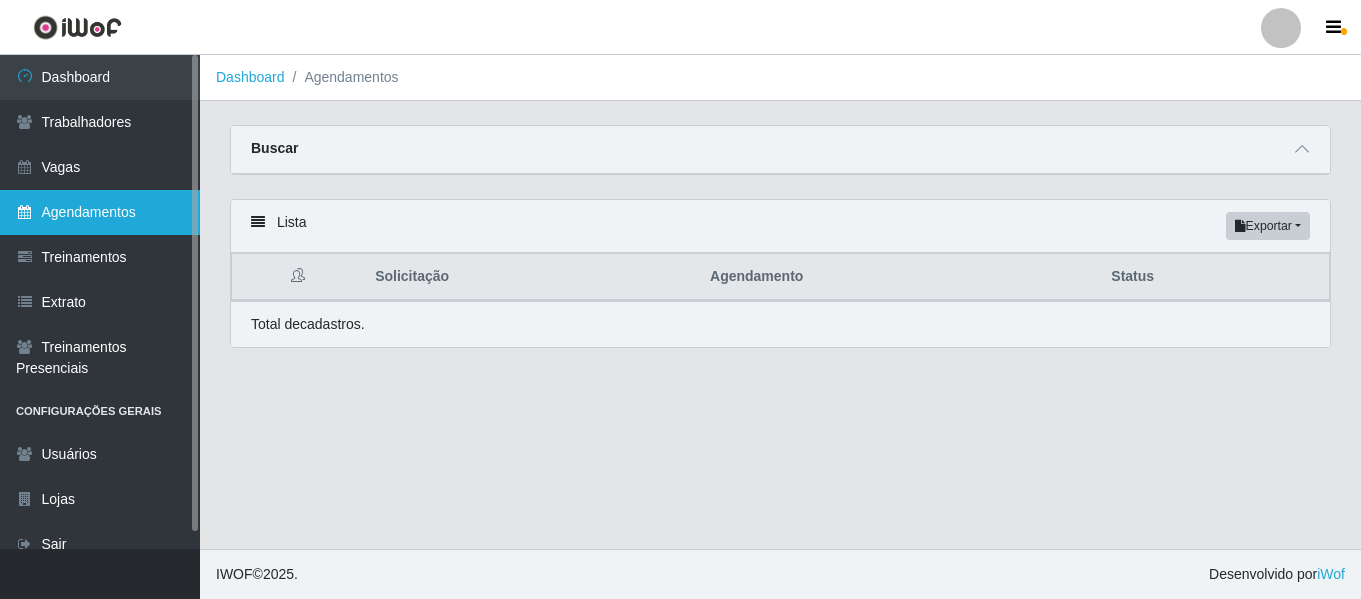 scroll, scrollTop: 0, scrollLeft: 0, axis: both 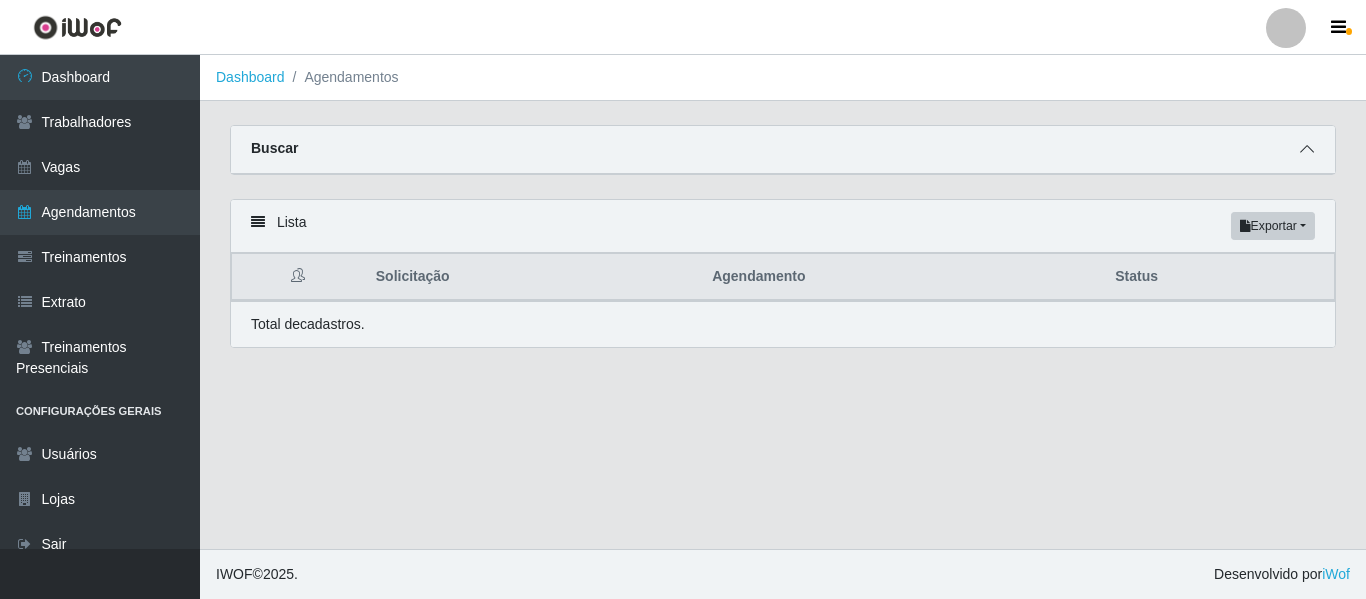click at bounding box center (1307, 149) 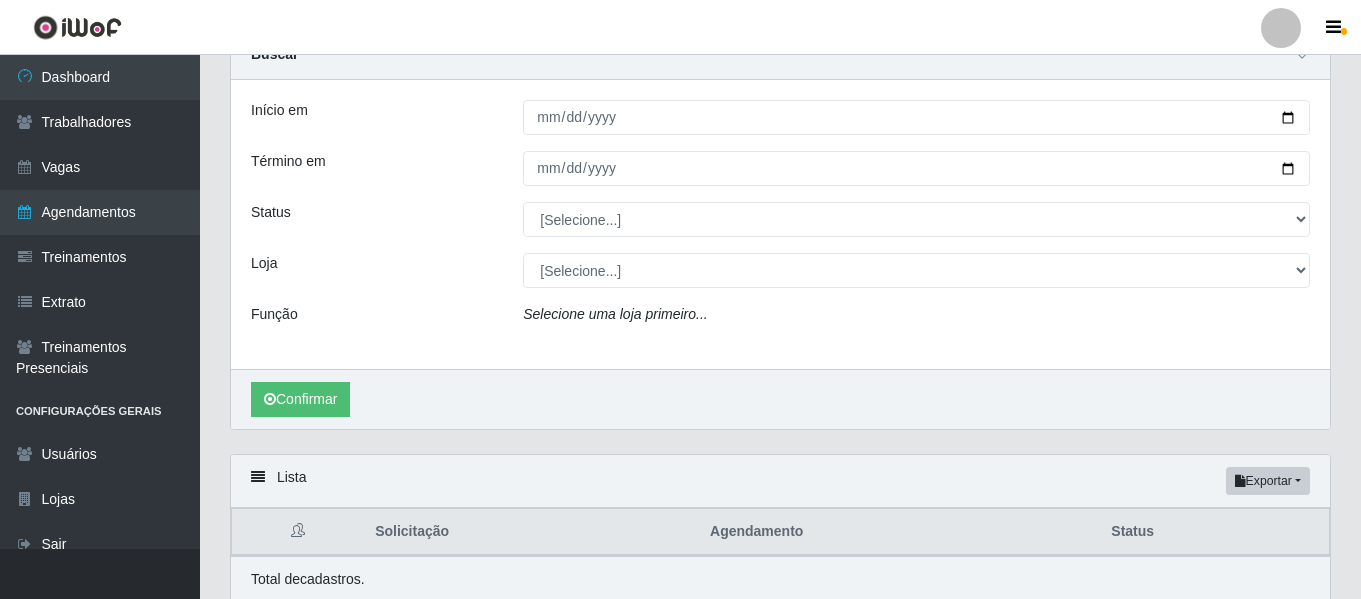 scroll, scrollTop: 92, scrollLeft: 0, axis: vertical 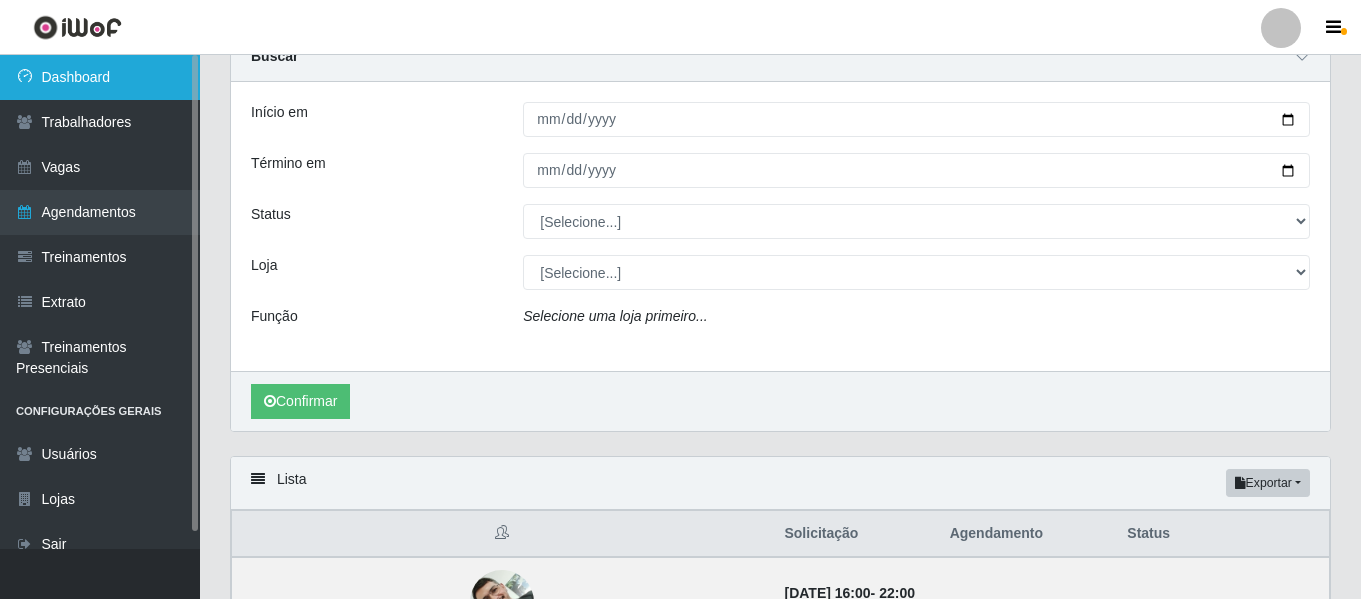 click on "Dashboard" at bounding box center (100, 77) 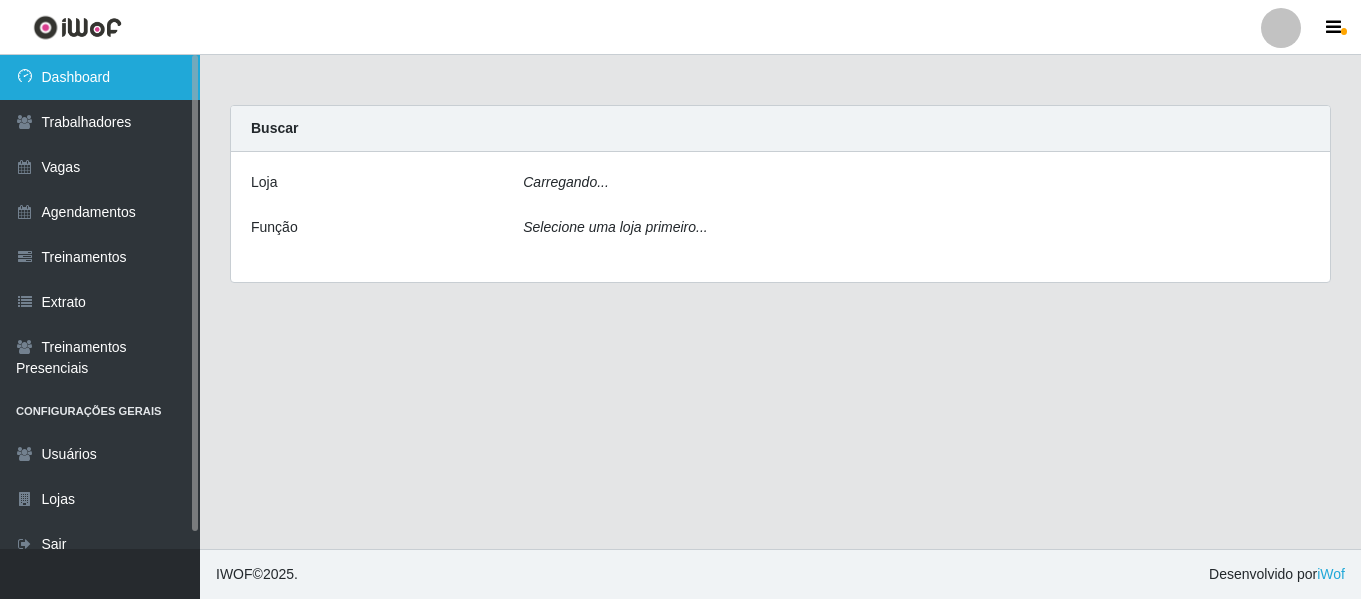 scroll, scrollTop: 0, scrollLeft: 0, axis: both 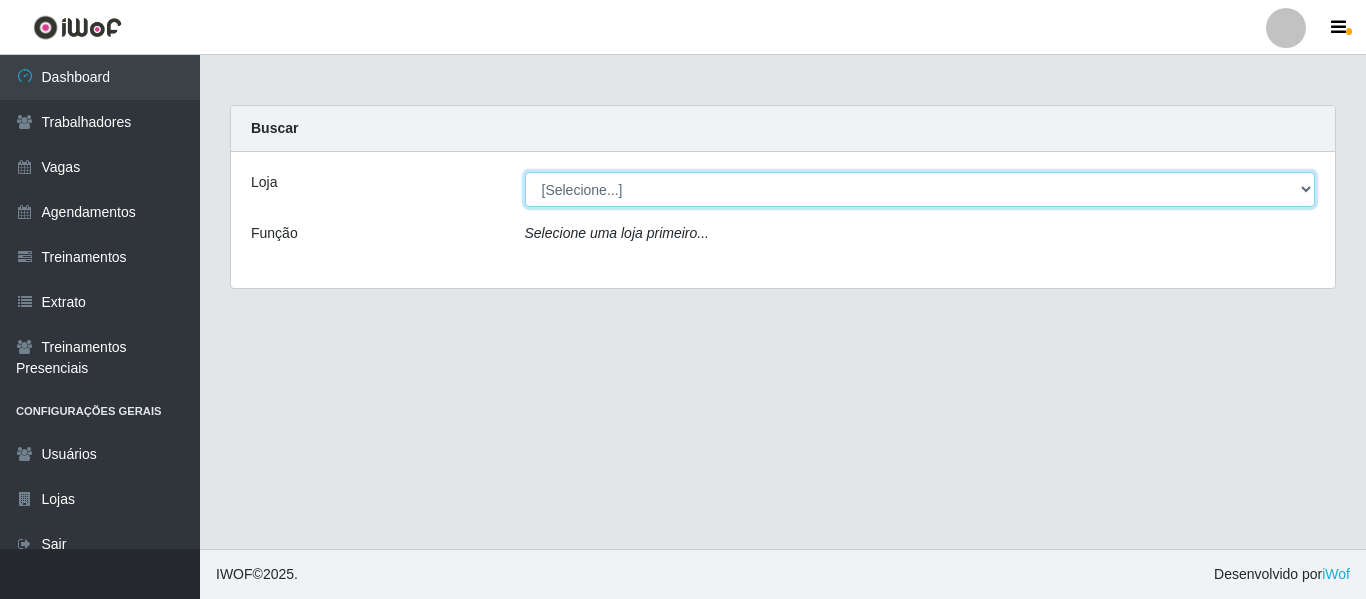 click on "[Selecione...] Supermercado Manaira" at bounding box center (920, 189) 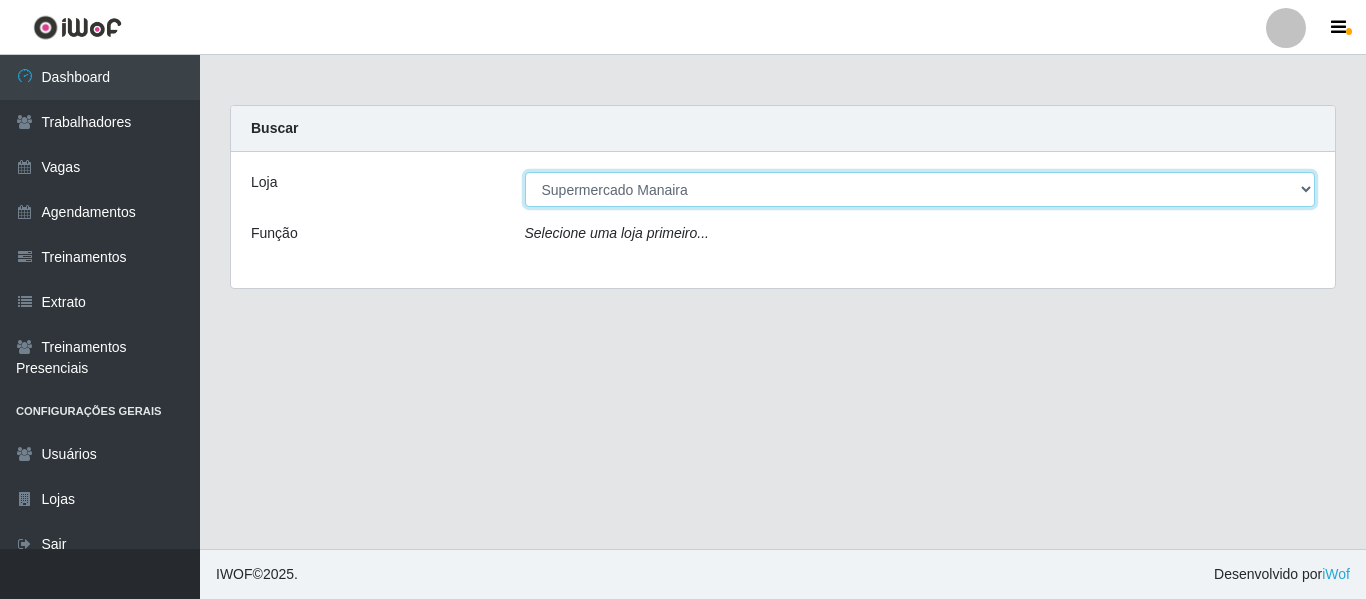 click on "[Selecione...] Supermercado Manaira" at bounding box center [920, 189] 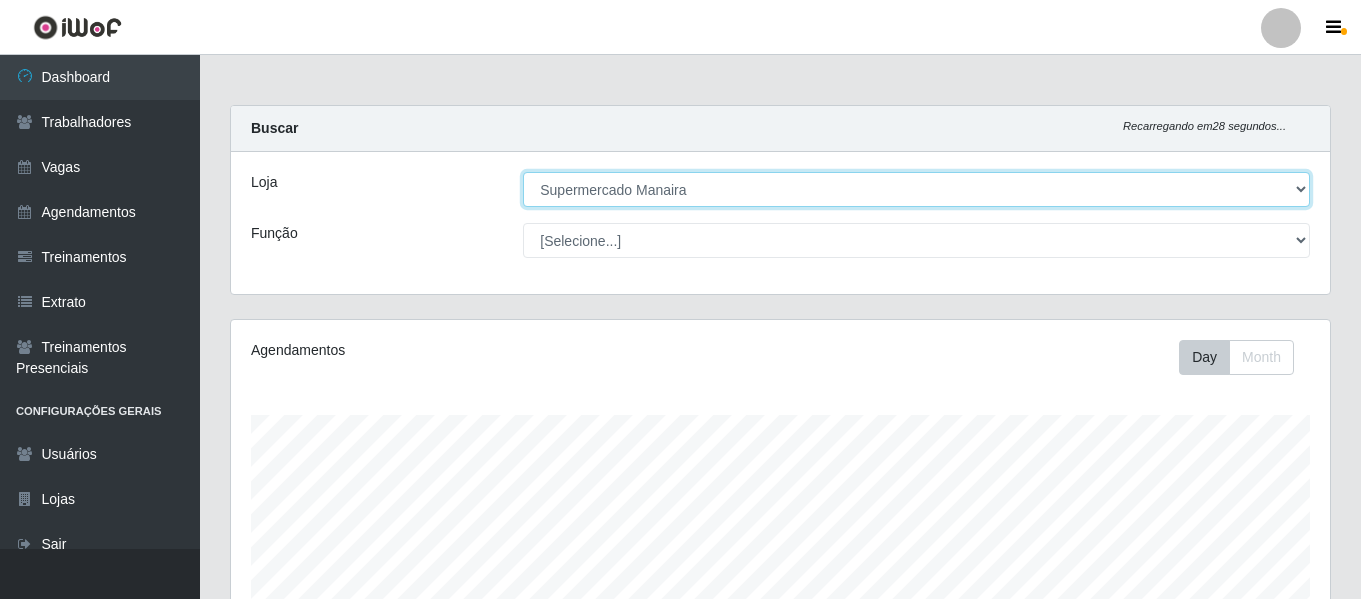 scroll, scrollTop: 999585, scrollLeft: 998901, axis: both 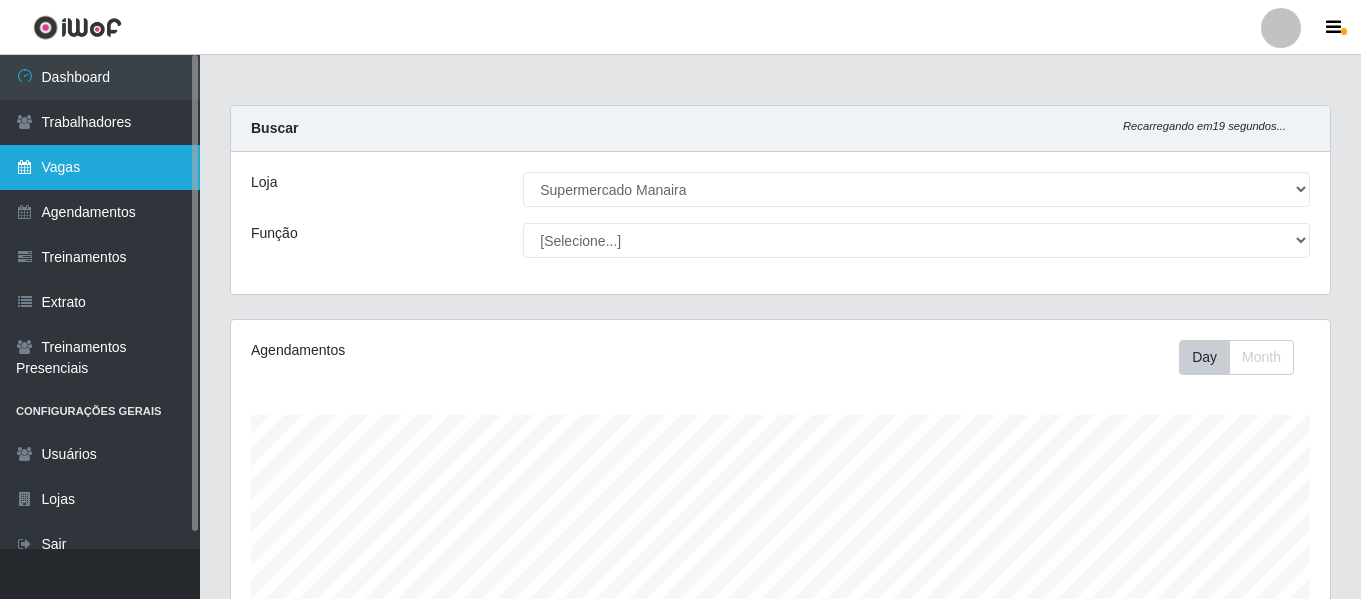 click on "Vagas" at bounding box center (100, 167) 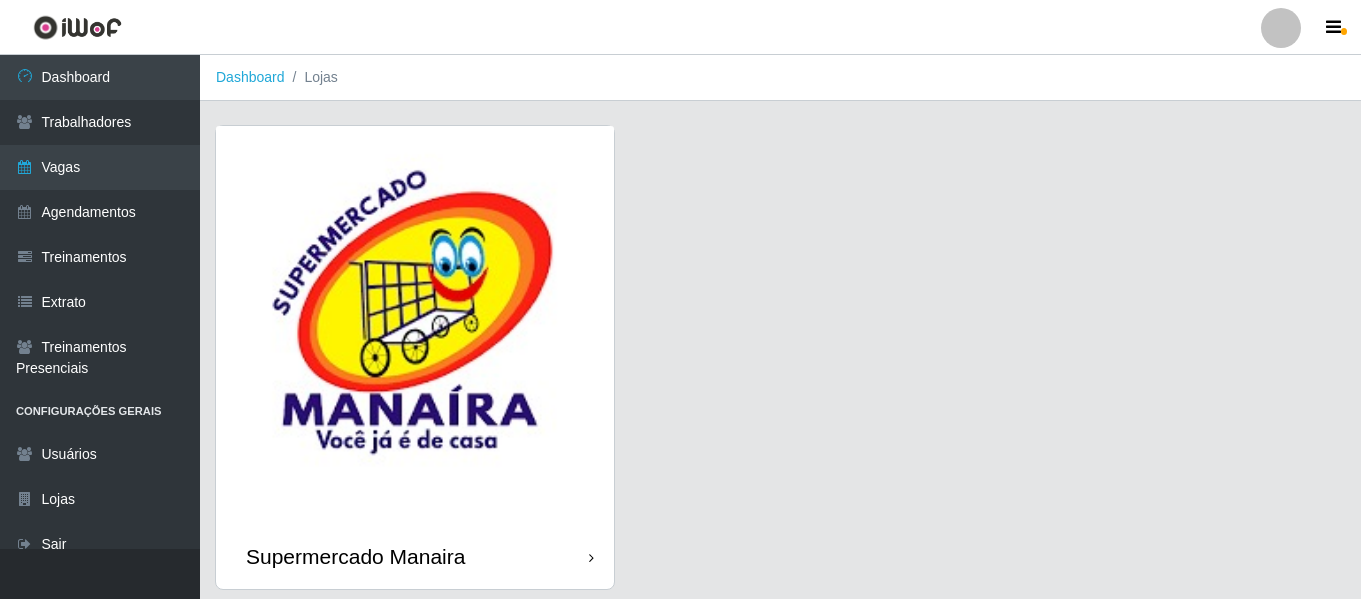 click at bounding box center (415, 325) 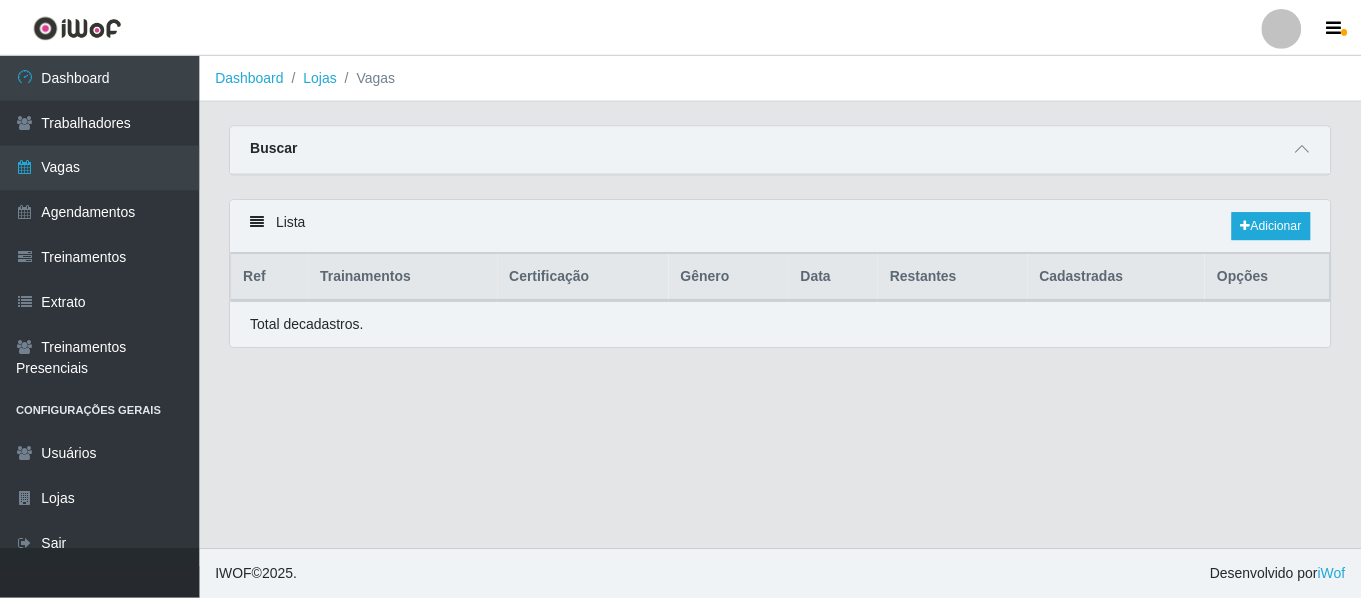 scroll, scrollTop: 0, scrollLeft: 0, axis: both 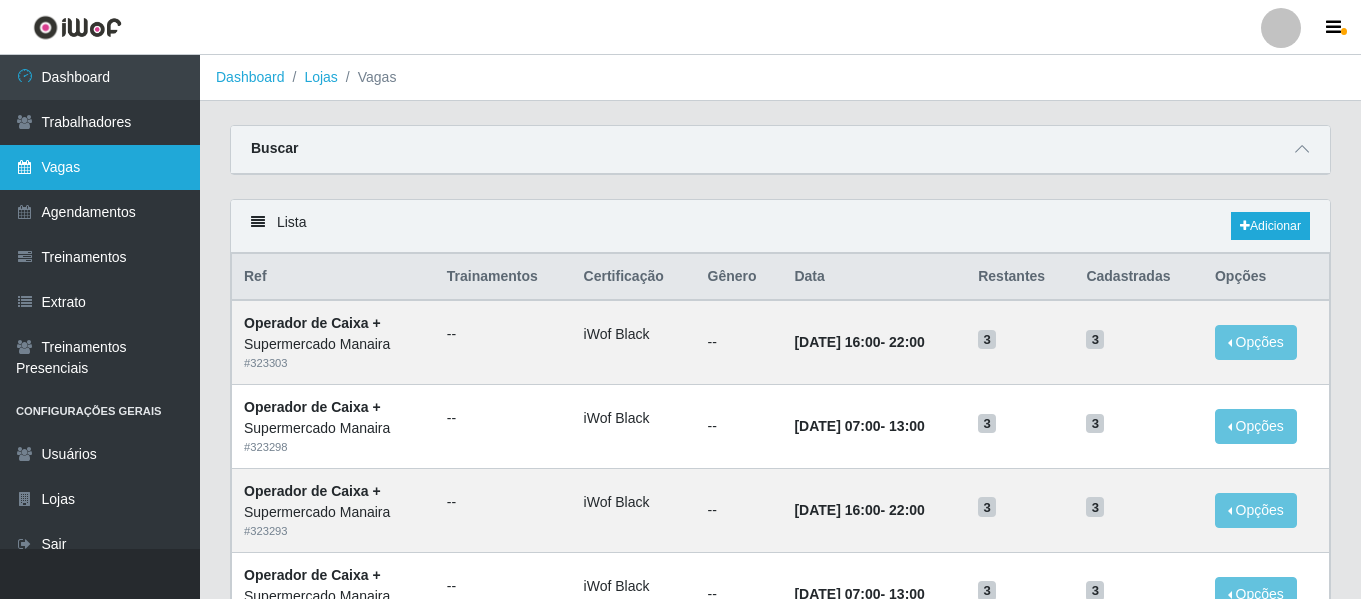 click on "Vagas" at bounding box center (100, 167) 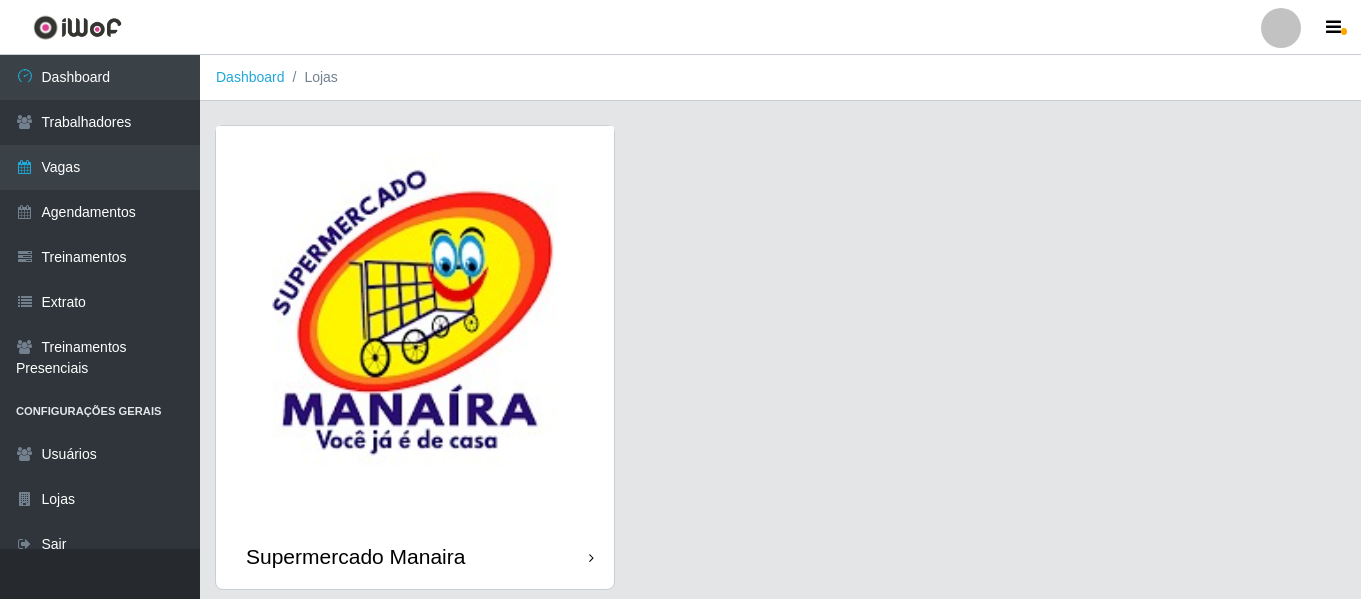 click at bounding box center [415, 325] 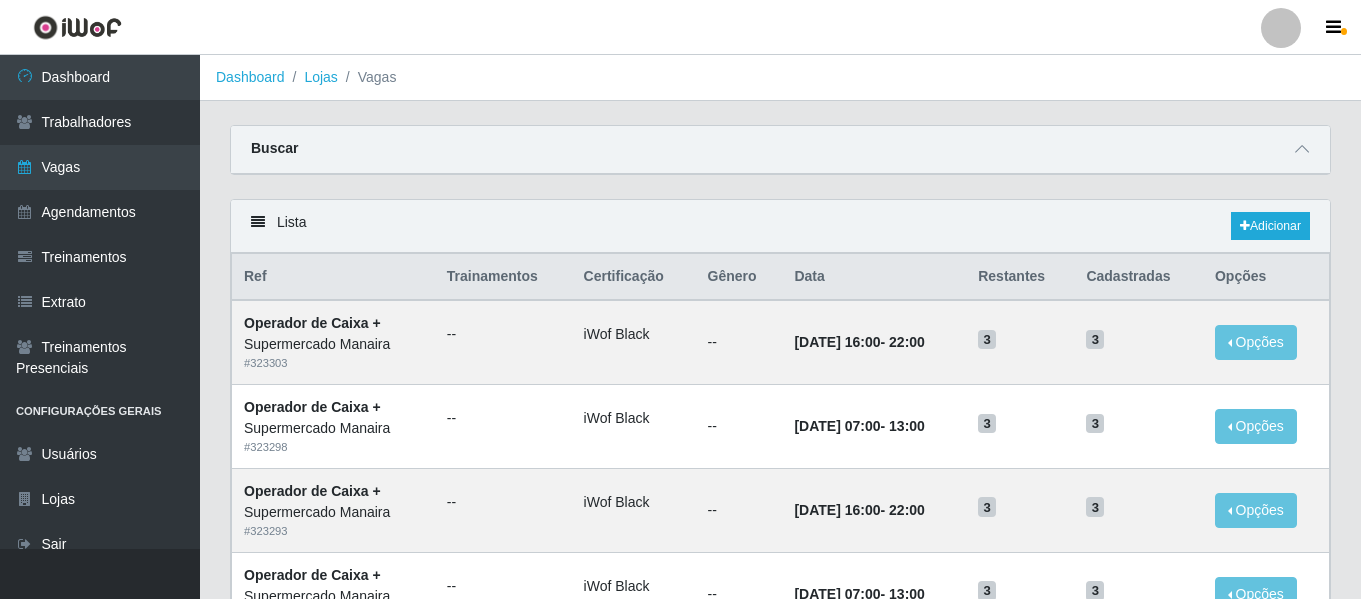 click on "Buscar" at bounding box center [780, 150] 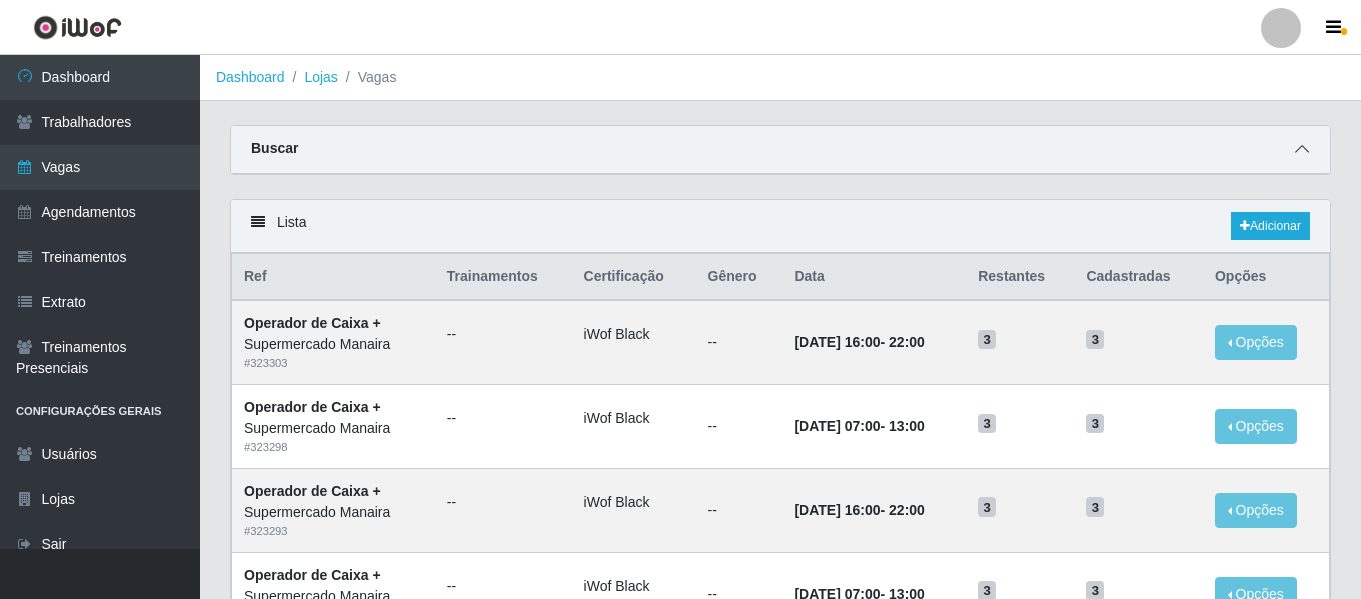 click at bounding box center [1302, 149] 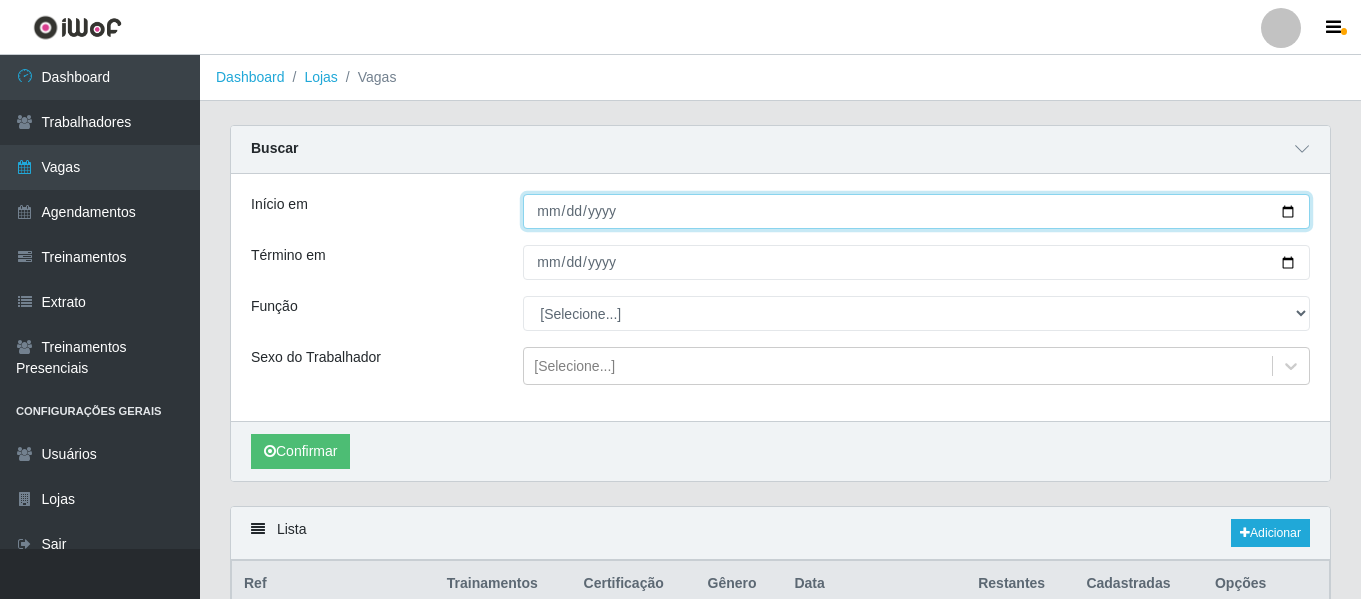 click on "Início em" at bounding box center [916, 211] 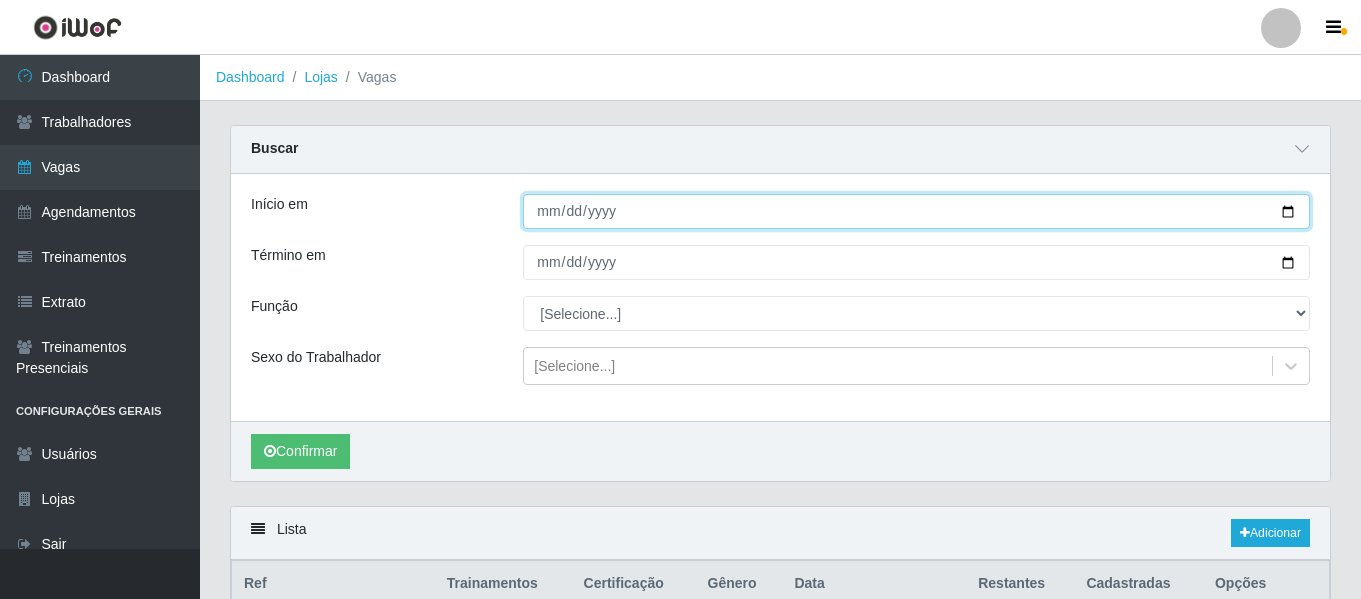 click on "Início em" at bounding box center [916, 211] 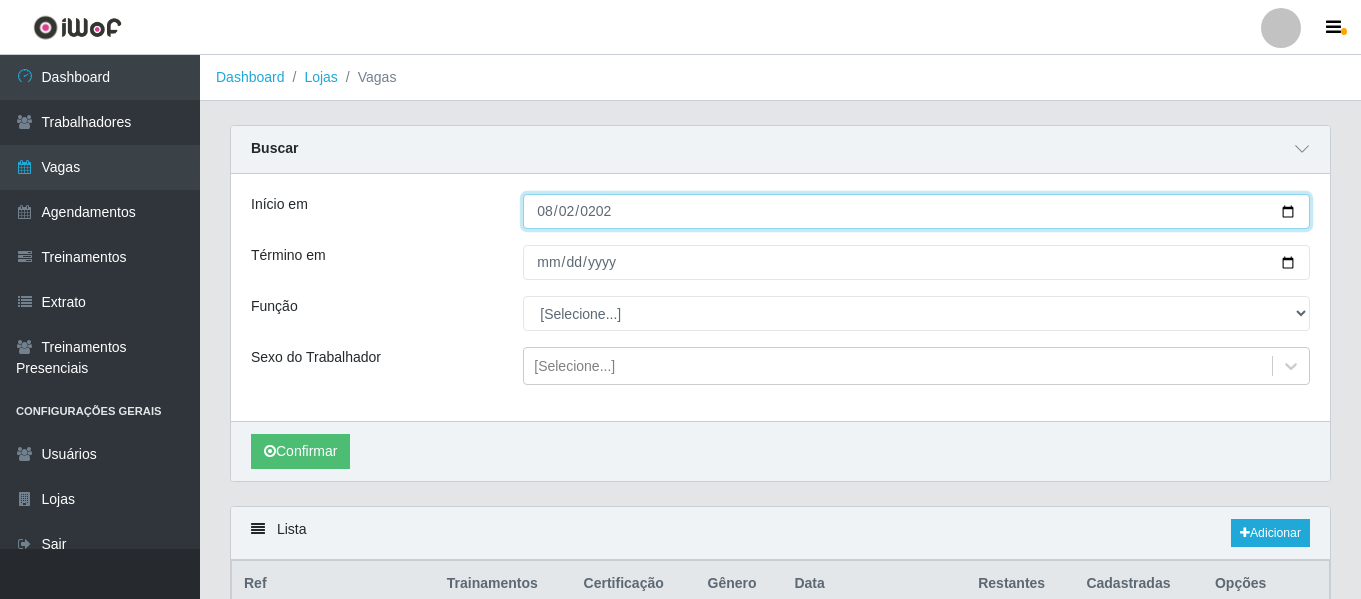 type on "[DATE]" 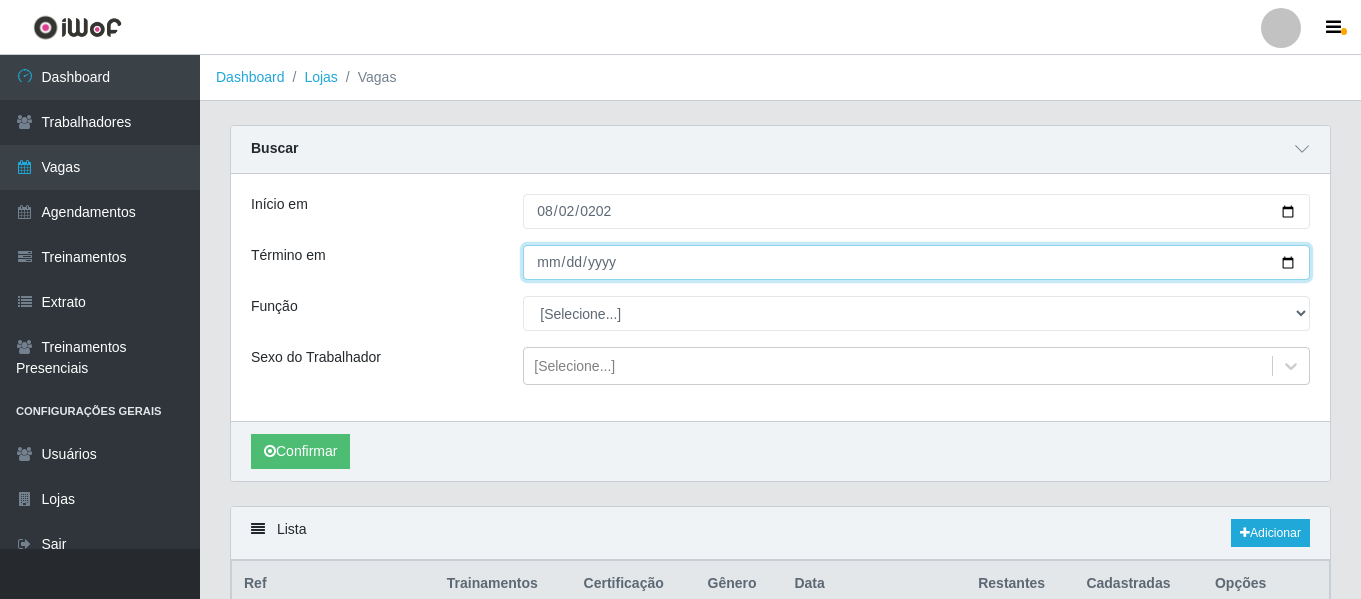 click on "Término em" at bounding box center [916, 262] 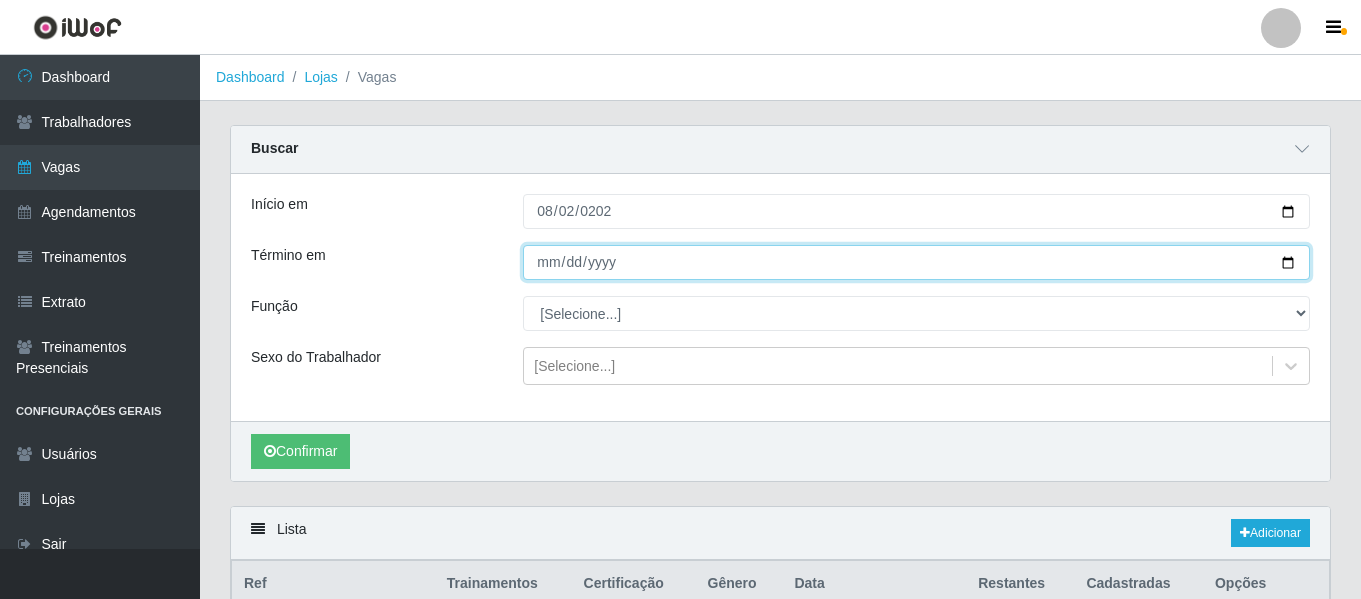 click on "Término em" at bounding box center (916, 262) 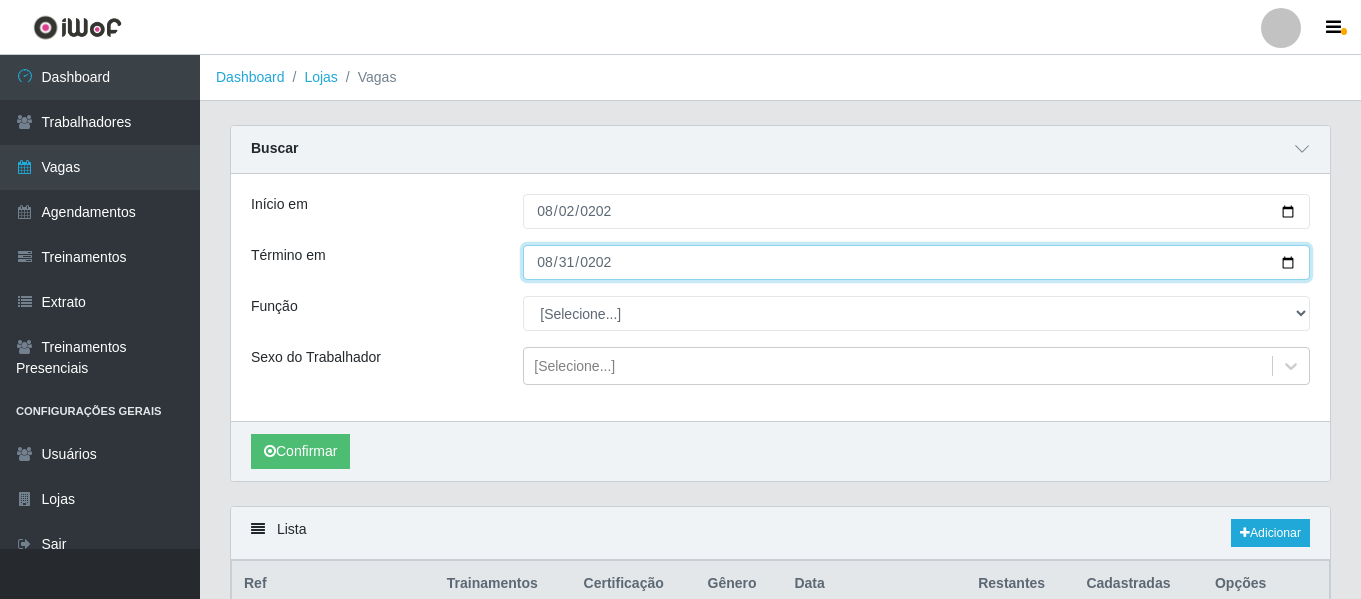 type on "[DATE]" 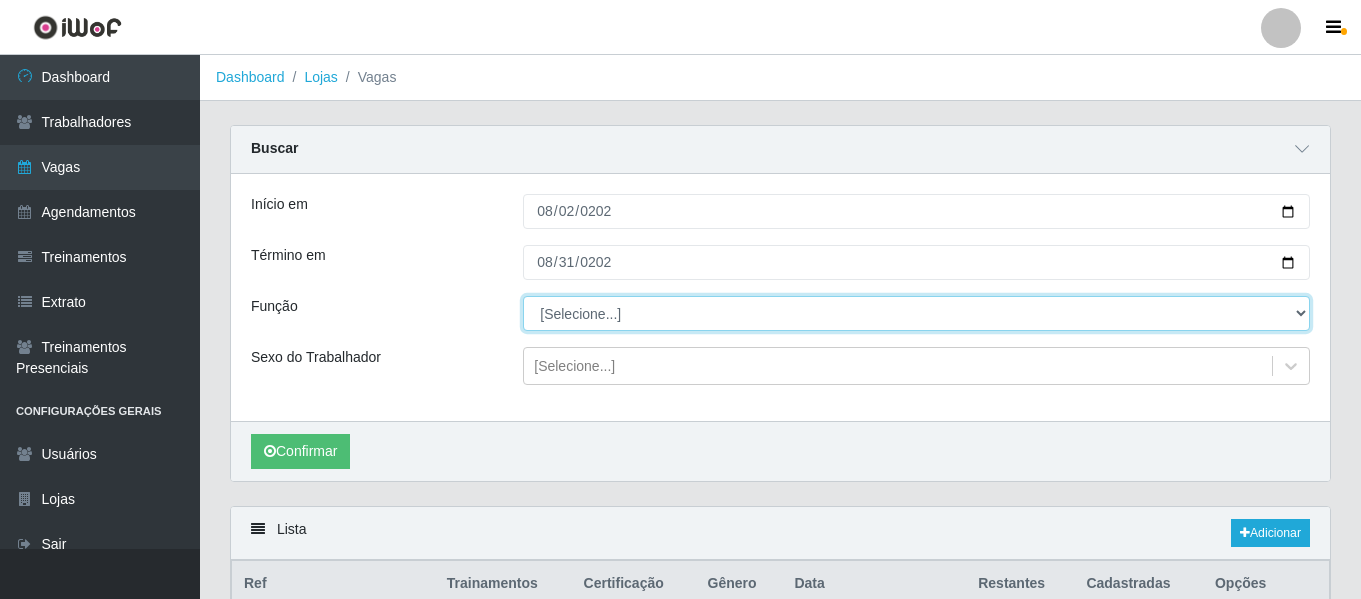 click on "[Selecione...] ASG ASG + ASG ++ Embalador Embalador + Embalador ++ Operador de Caixa Operador de Caixa + Operador de Caixa ++ Repositor  Repositor + Repositor ++ Repositor de Hortifruti Repositor de Hortifruti + Repositor de Hortifruti ++" at bounding box center (916, 313) 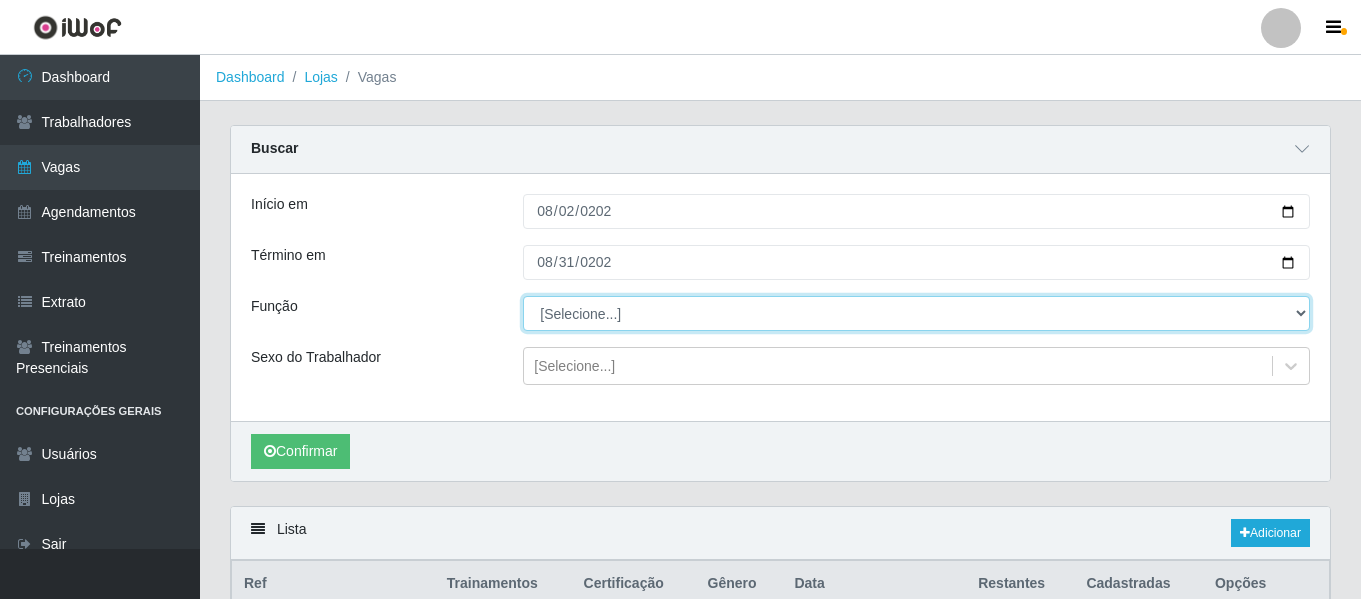 click on "[Selecione...] ASG ASG + ASG ++ Embalador Embalador + Embalador ++ Operador de Caixa Operador de Caixa + Operador de Caixa ++ Repositor  Repositor + Repositor ++ Repositor de Hortifruti Repositor de Hortifruti + Repositor de Hortifruti ++" at bounding box center (916, 313) 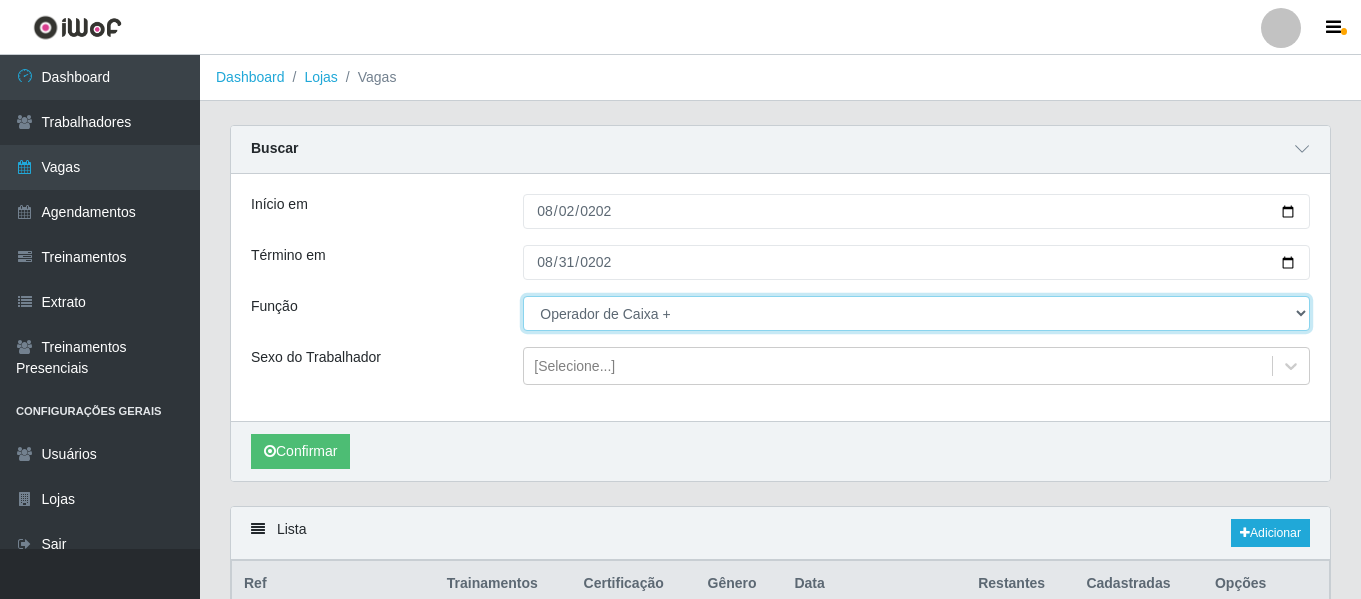 click on "[Selecione...] ASG ASG + ASG ++ Embalador Embalador + Embalador ++ Operador de Caixa Operador de Caixa + Operador de Caixa ++ Repositor  Repositor + Repositor ++ Repositor de Hortifruti Repositor de Hortifruti + Repositor de Hortifruti ++" at bounding box center (916, 313) 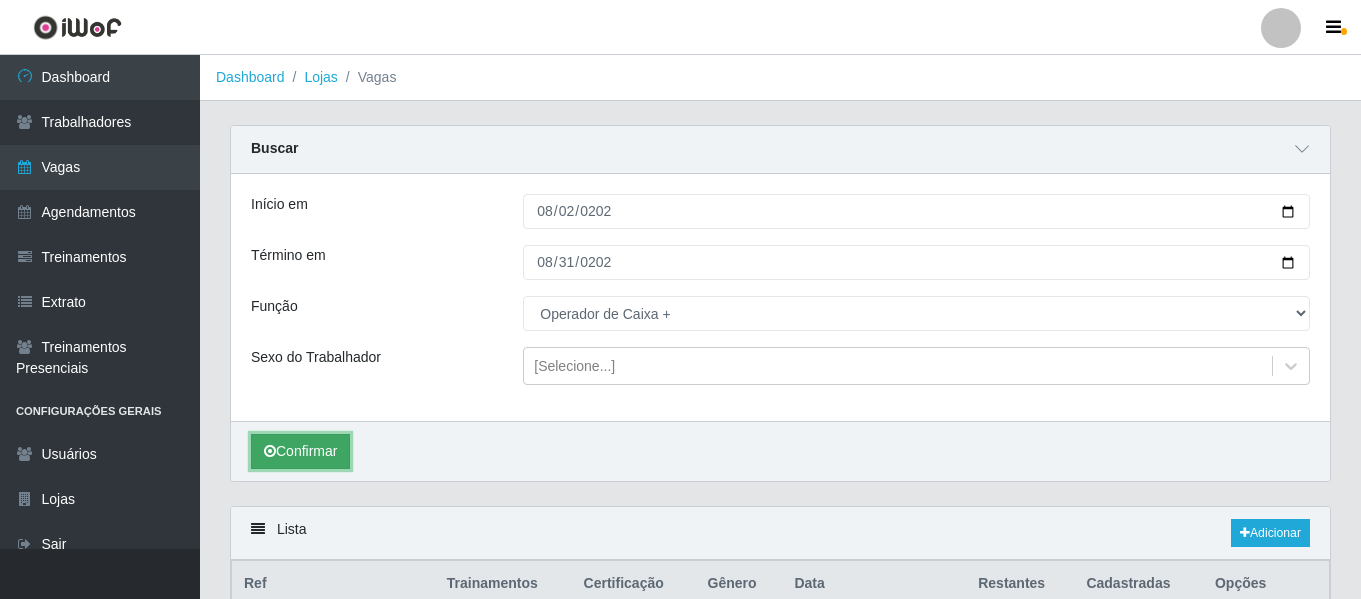 click on "Confirmar" at bounding box center [300, 451] 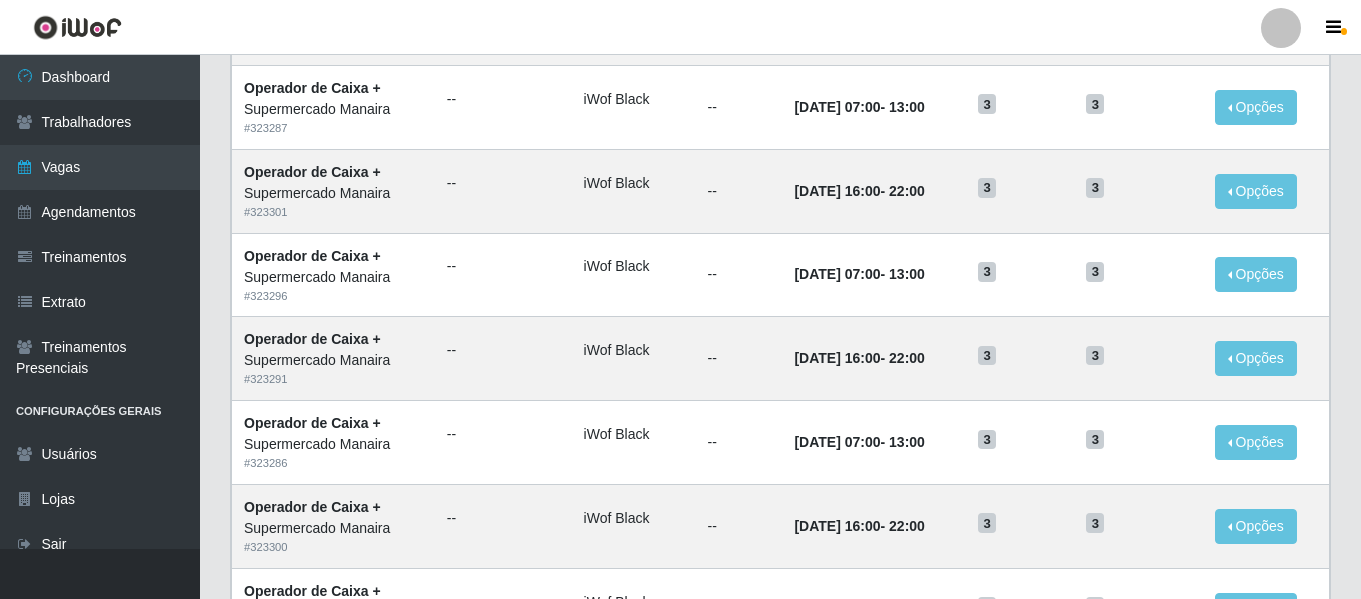 scroll, scrollTop: 1403, scrollLeft: 0, axis: vertical 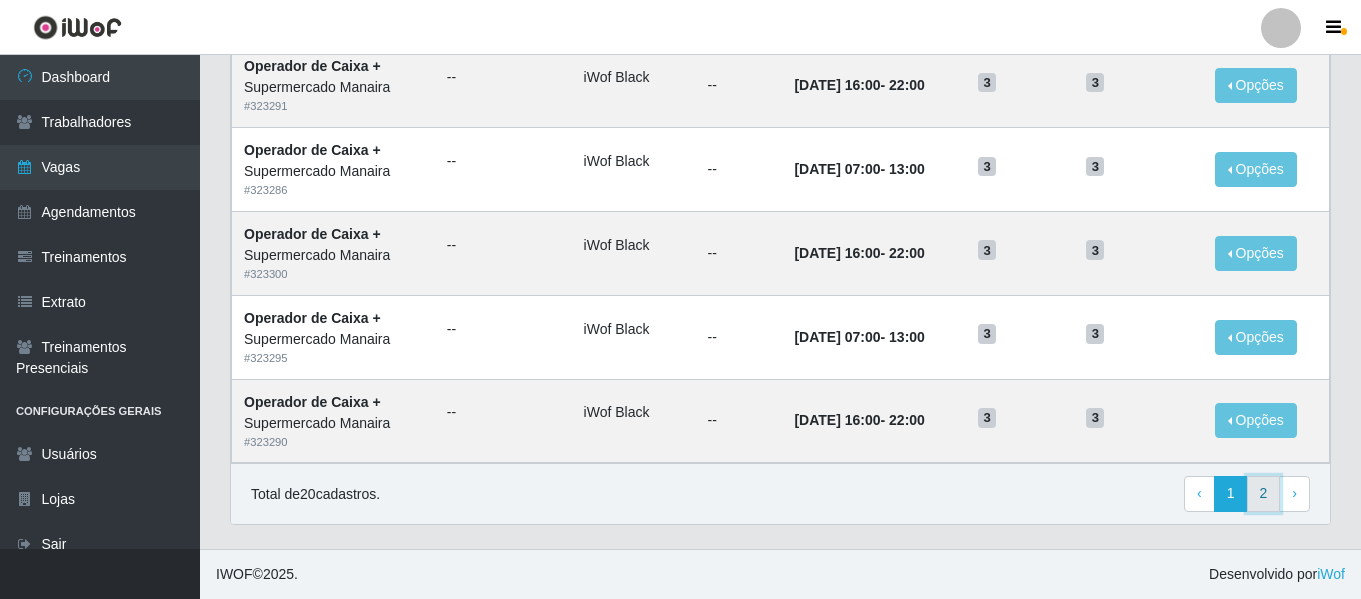 click on "2" at bounding box center [1264, 494] 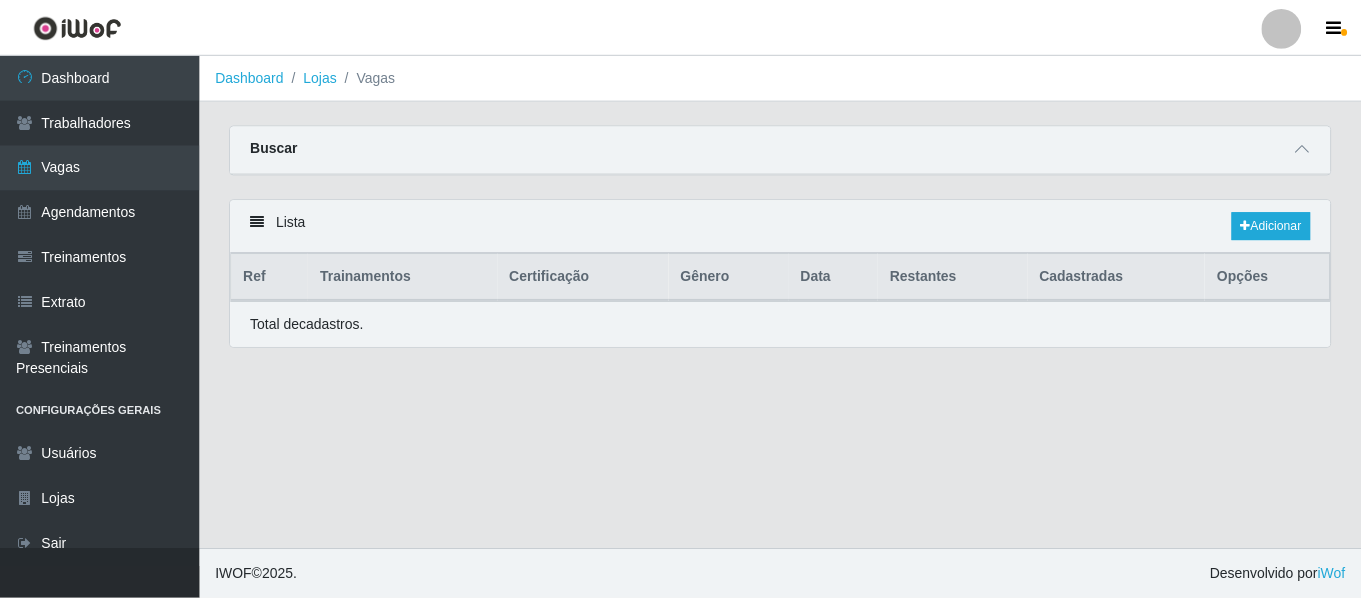 scroll, scrollTop: 0, scrollLeft: 0, axis: both 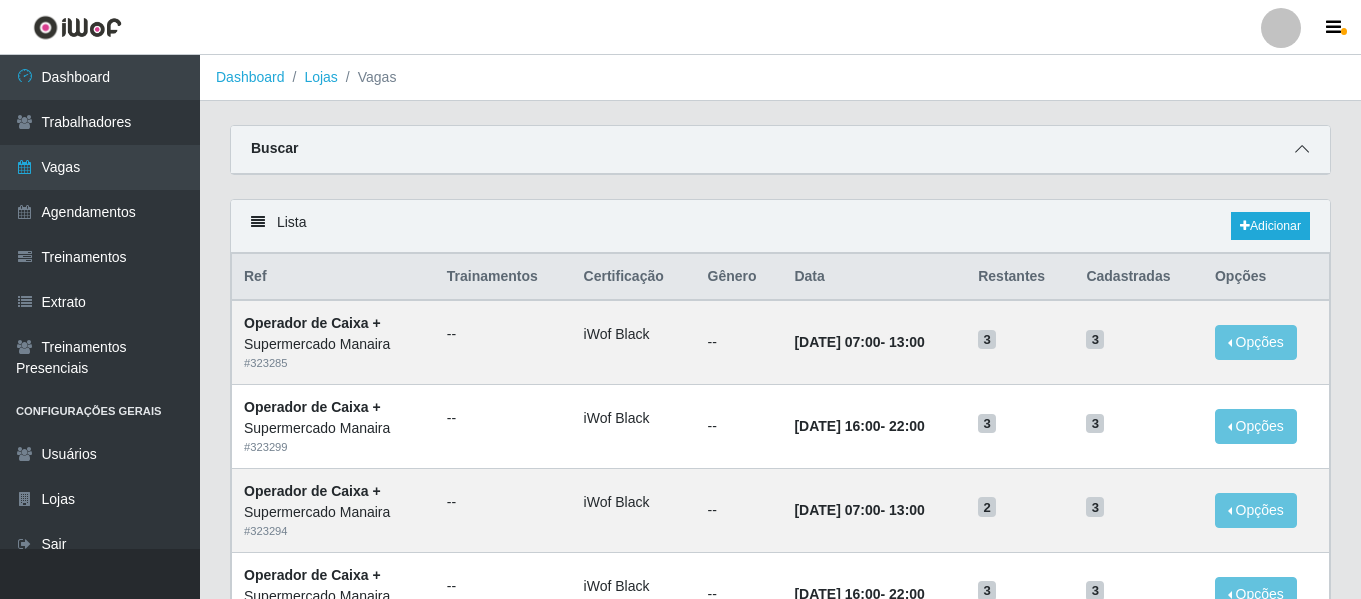 click at bounding box center [1302, 149] 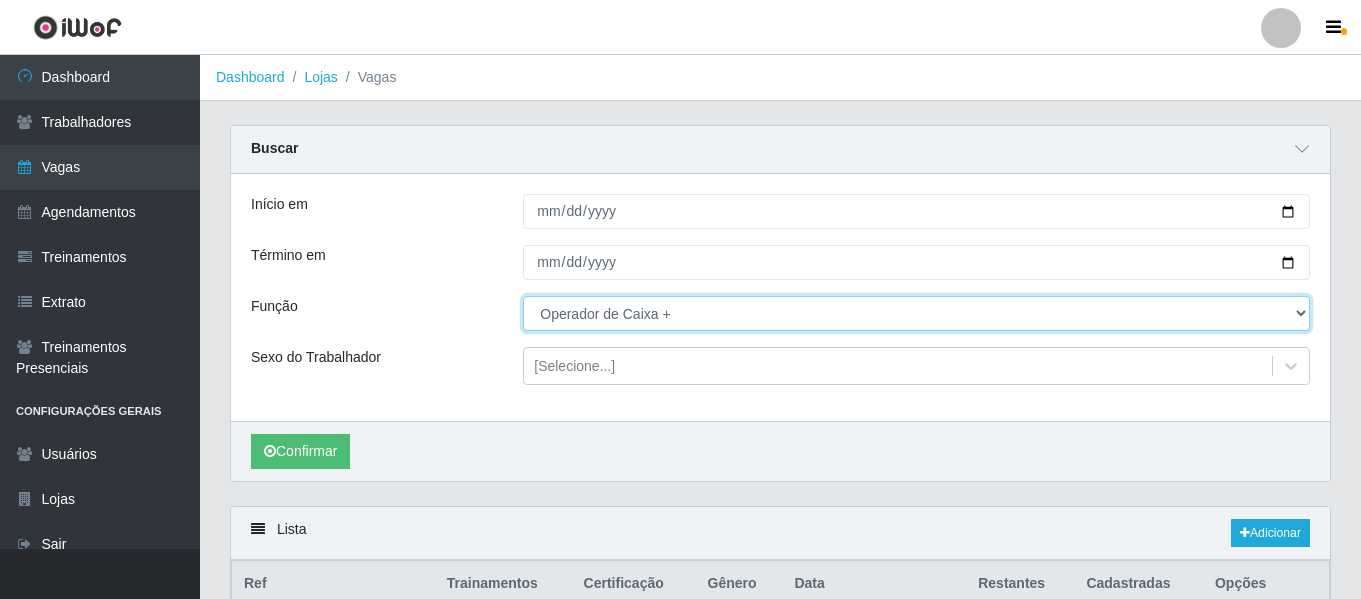 click on "[Selecione...] ASG ASG + ASG ++ Embalador Embalador + Embalador ++ Operador de Caixa Operador de Caixa + Operador de Caixa ++ Repositor  Repositor + Repositor ++ Repositor de Hortifruti Repositor de Hortifruti + Repositor de Hortifruti ++" at bounding box center [916, 313] 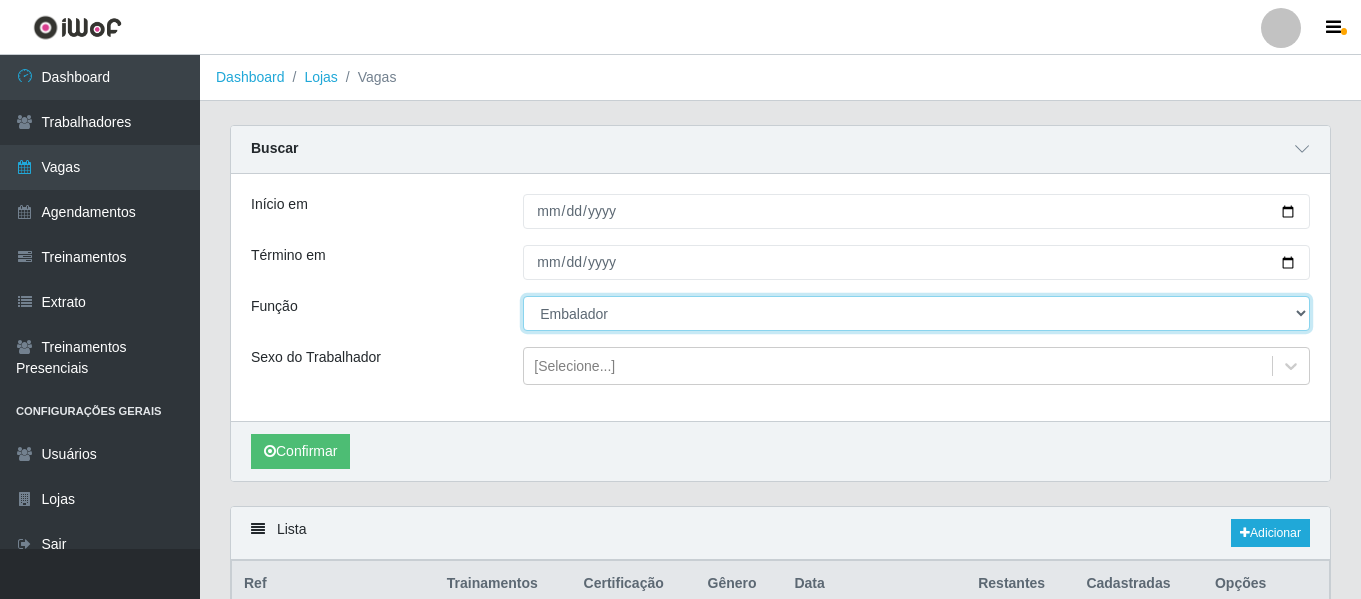 click on "[Selecione...] ASG ASG + ASG ++ Embalador Embalador + Embalador ++ Operador de Caixa Operador de Caixa + Operador de Caixa ++ Repositor  Repositor + Repositor ++ Repositor de Hortifruti Repositor de Hortifruti + Repositor de Hortifruti ++" at bounding box center (916, 313) 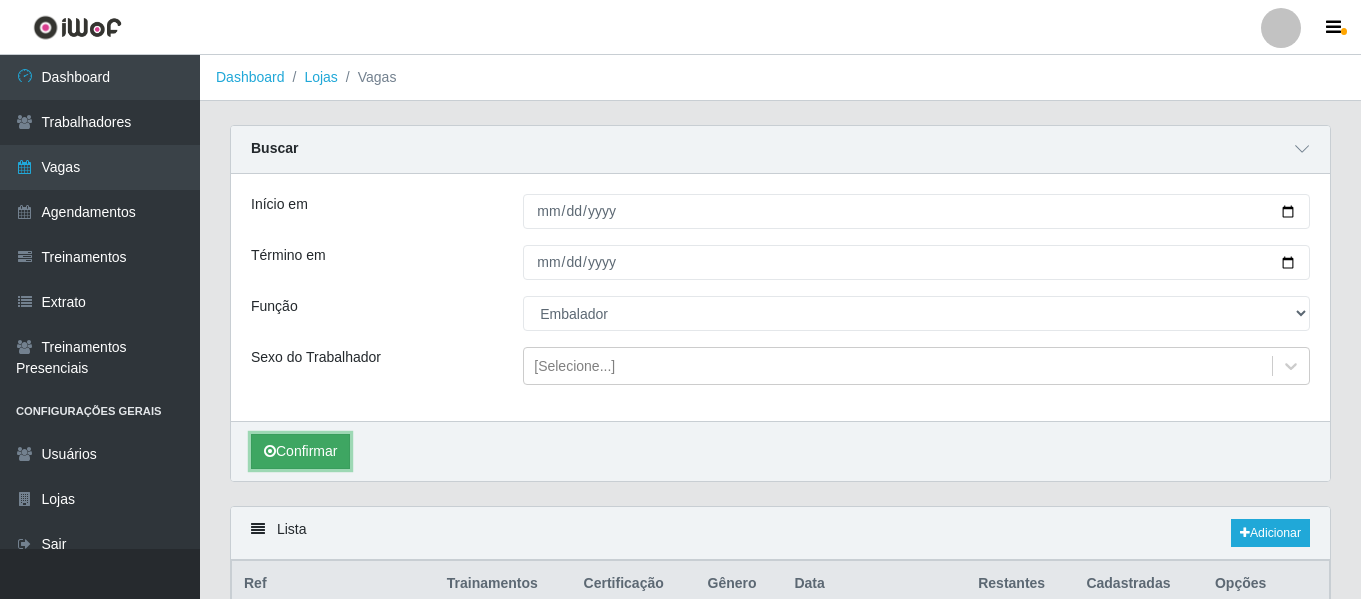 click on "Confirmar" at bounding box center [300, 451] 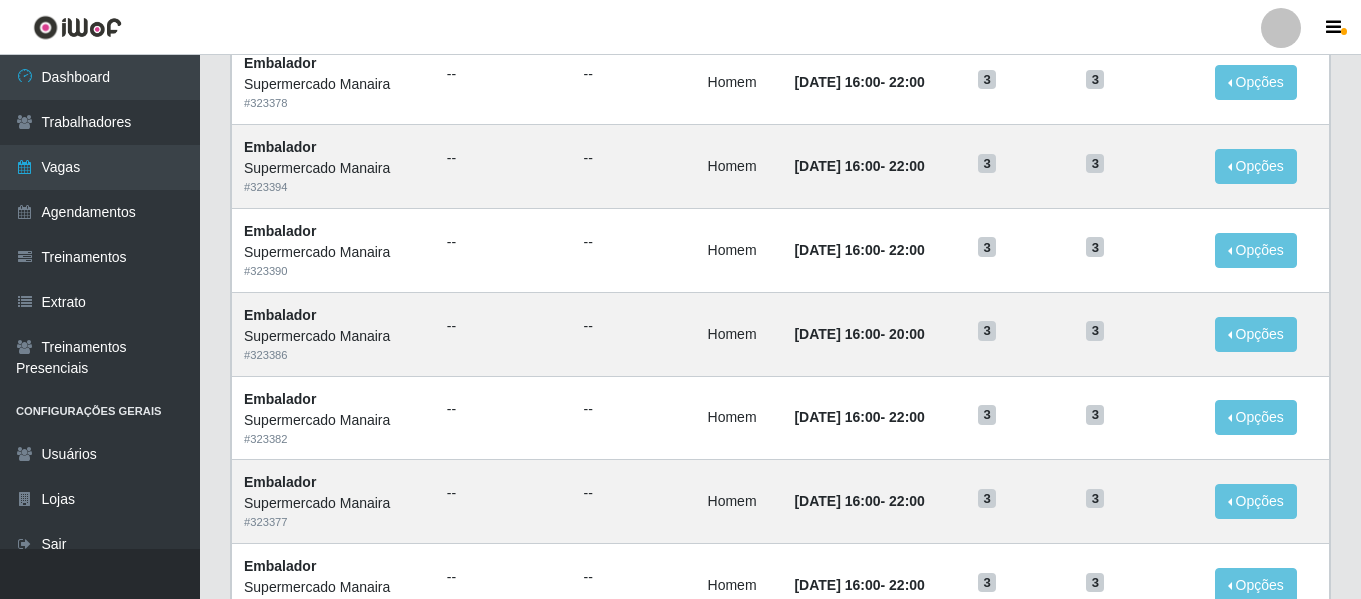 scroll, scrollTop: 1403, scrollLeft: 0, axis: vertical 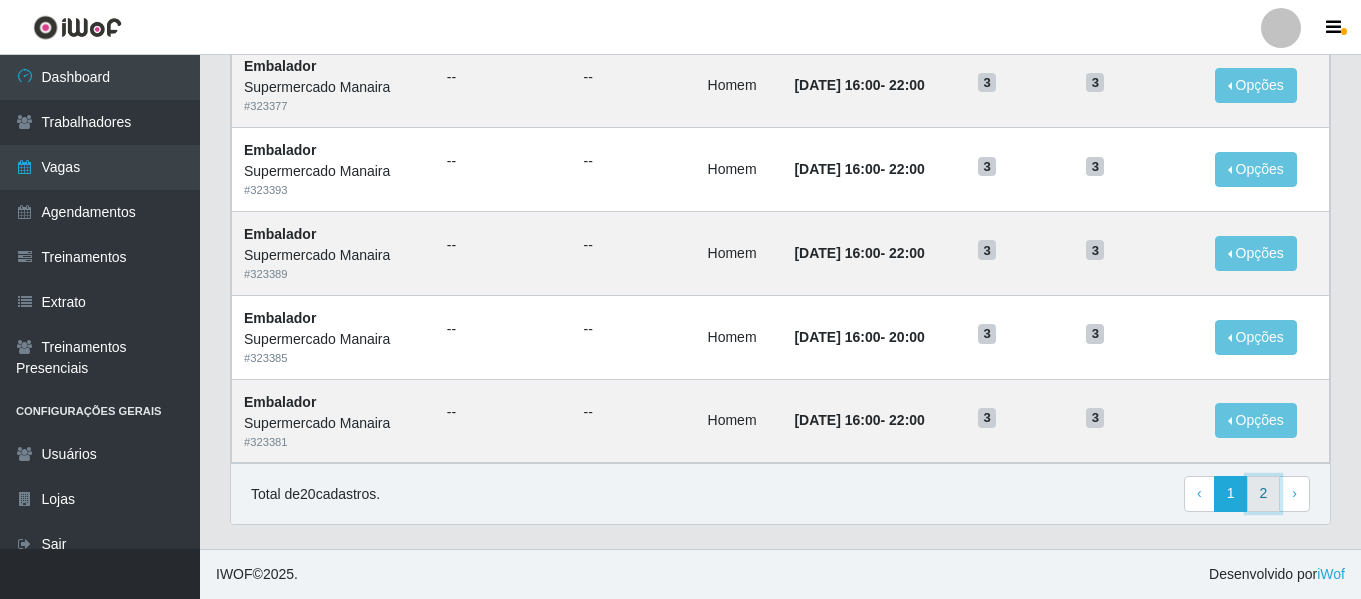 click on "2" at bounding box center (1264, 494) 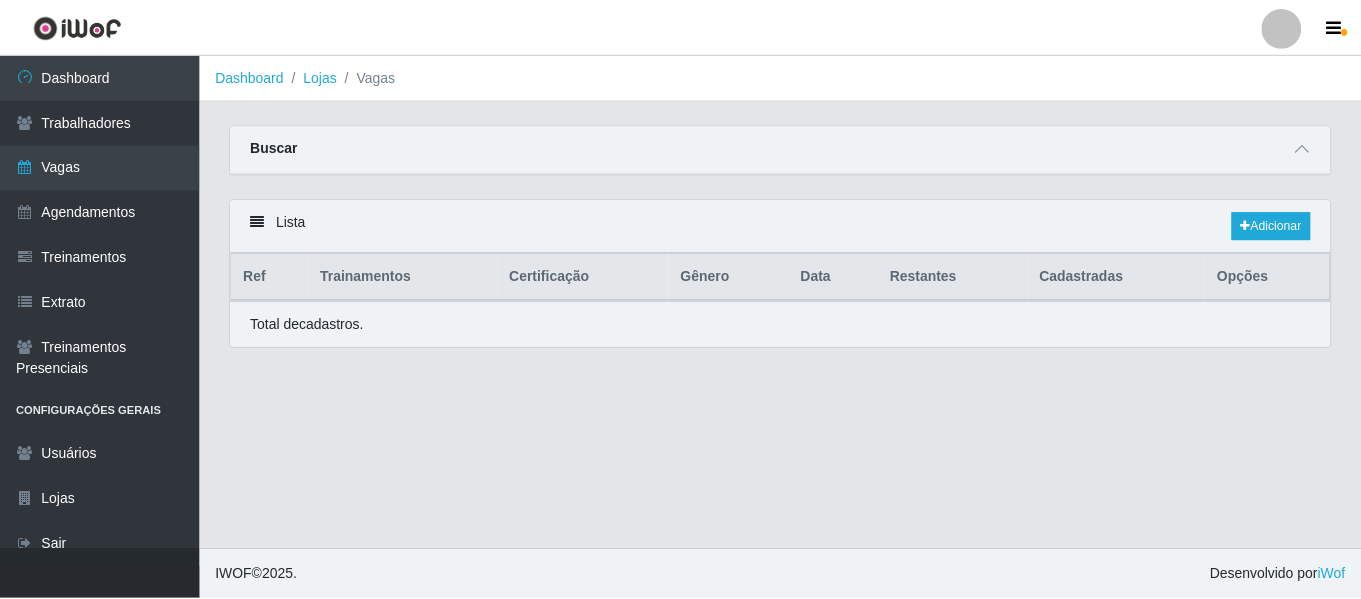 scroll, scrollTop: 0, scrollLeft: 0, axis: both 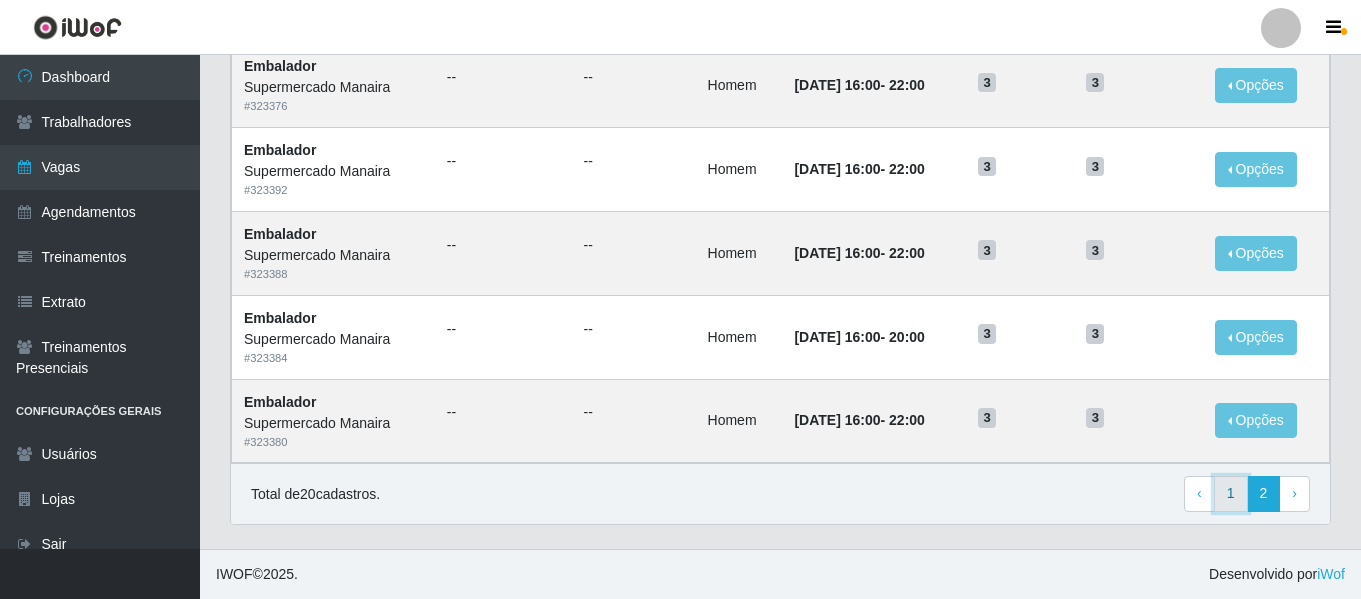 click on "1" at bounding box center (1231, 494) 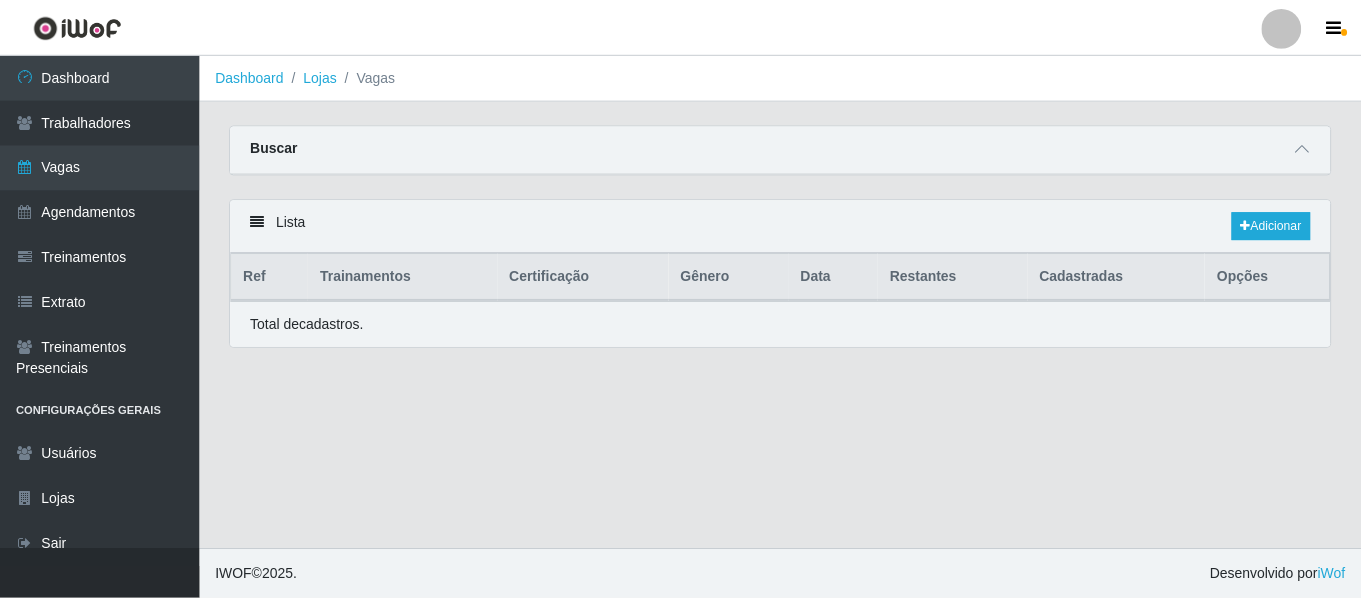 scroll, scrollTop: 0, scrollLeft: 0, axis: both 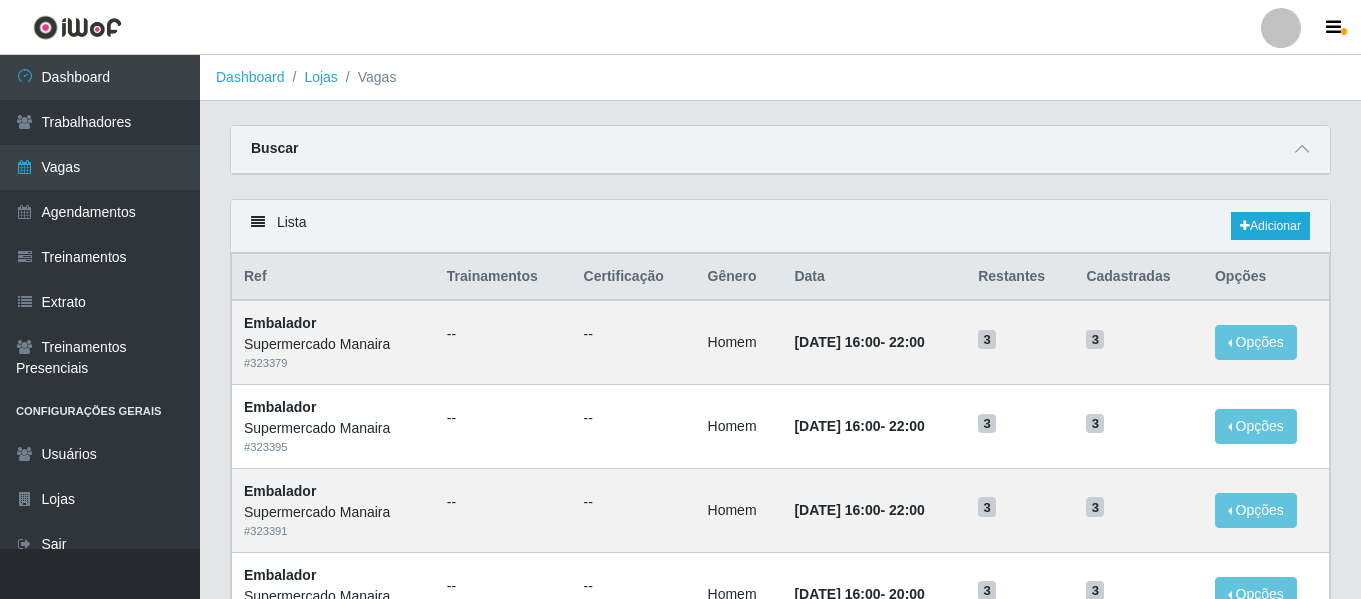 click on "Buscar" at bounding box center [780, 150] 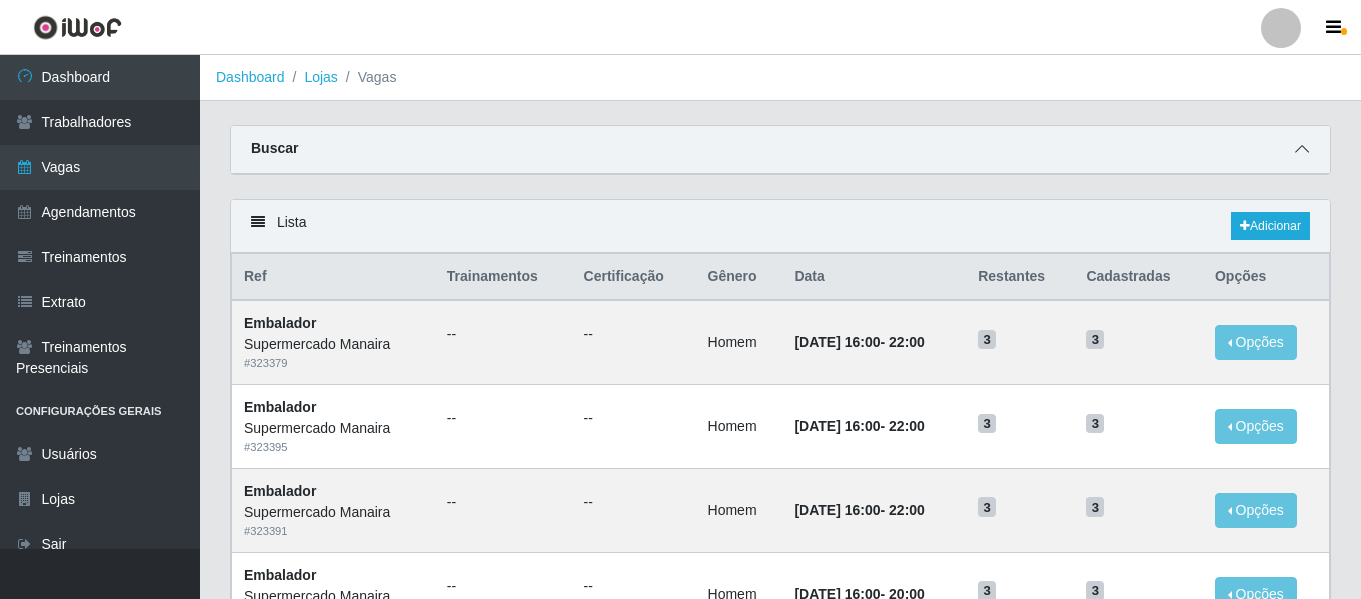 click at bounding box center [1302, 149] 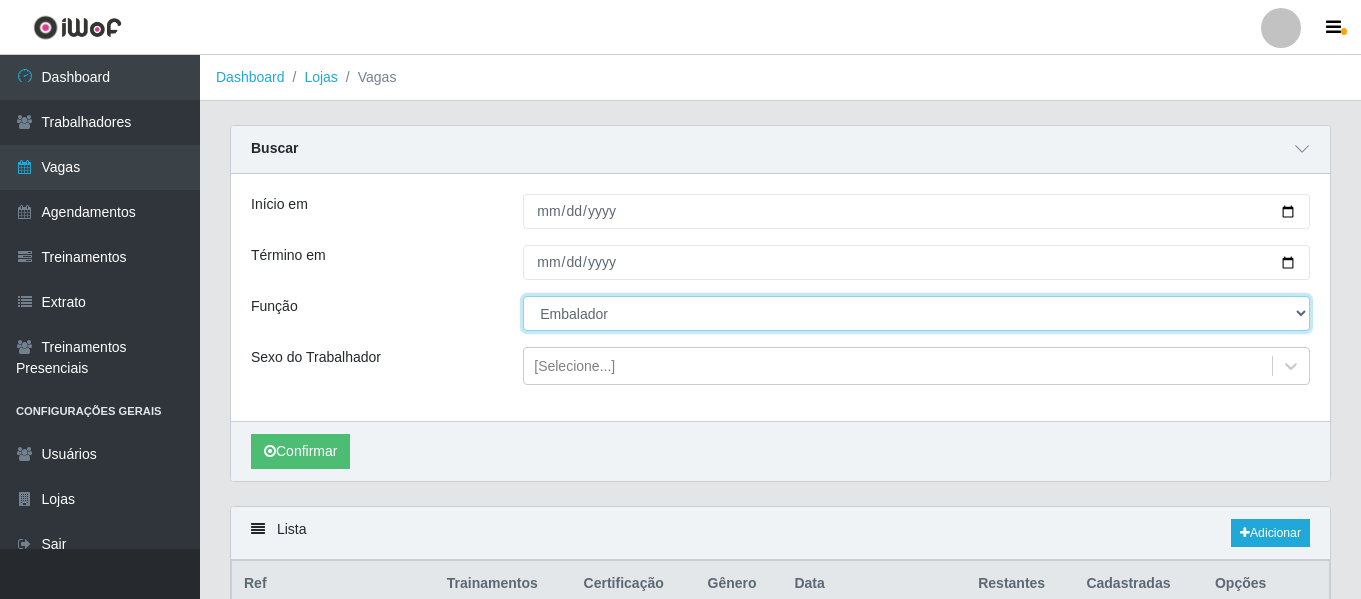 click on "[Selecione...] ASG ASG + ASG ++ Embalador Embalador + Embalador ++ Operador de Caixa Operador de Caixa + Operador de Caixa ++ Repositor  Repositor + Repositor ++ Repositor de Hortifruti Repositor de Hortifruti + Repositor de Hortifruti ++" at bounding box center [916, 313] 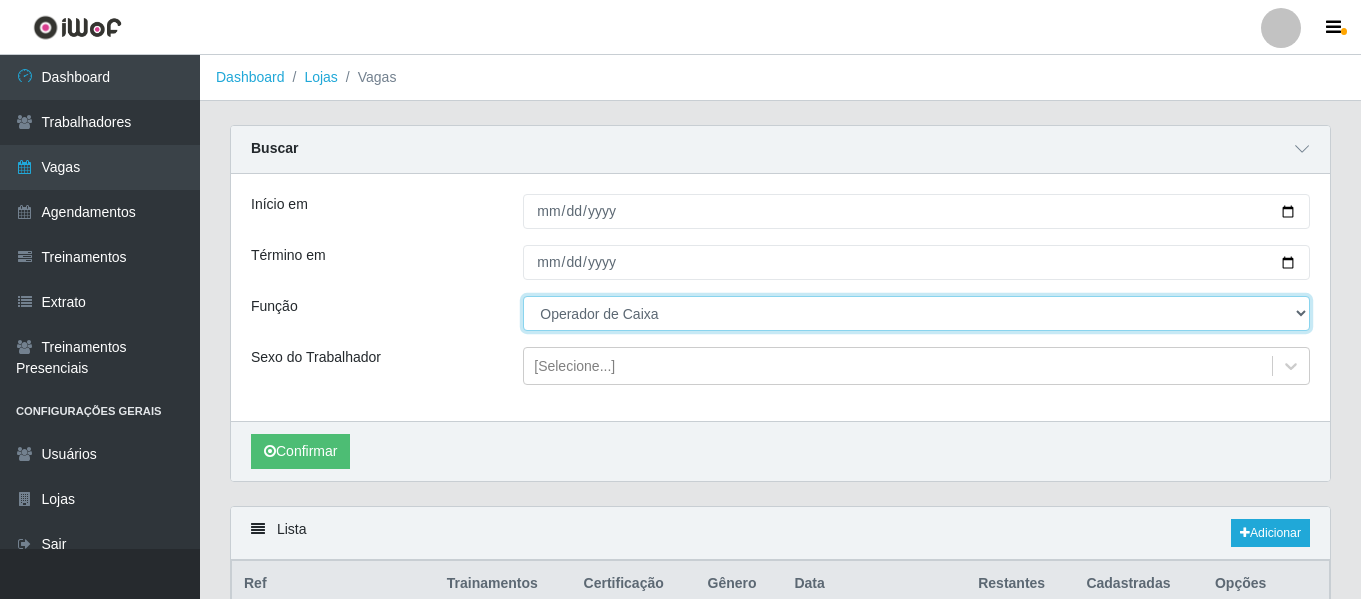 click on "[Selecione...] ASG ASG + ASG ++ Embalador Embalador + Embalador ++ Operador de Caixa Operador de Caixa + Operador de Caixa ++ Repositor  Repositor + Repositor ++ Repositor de Hortifruti Repositor de Hortifruti + Repositor de Hortifruti ++" at bounding box center (916, 313) 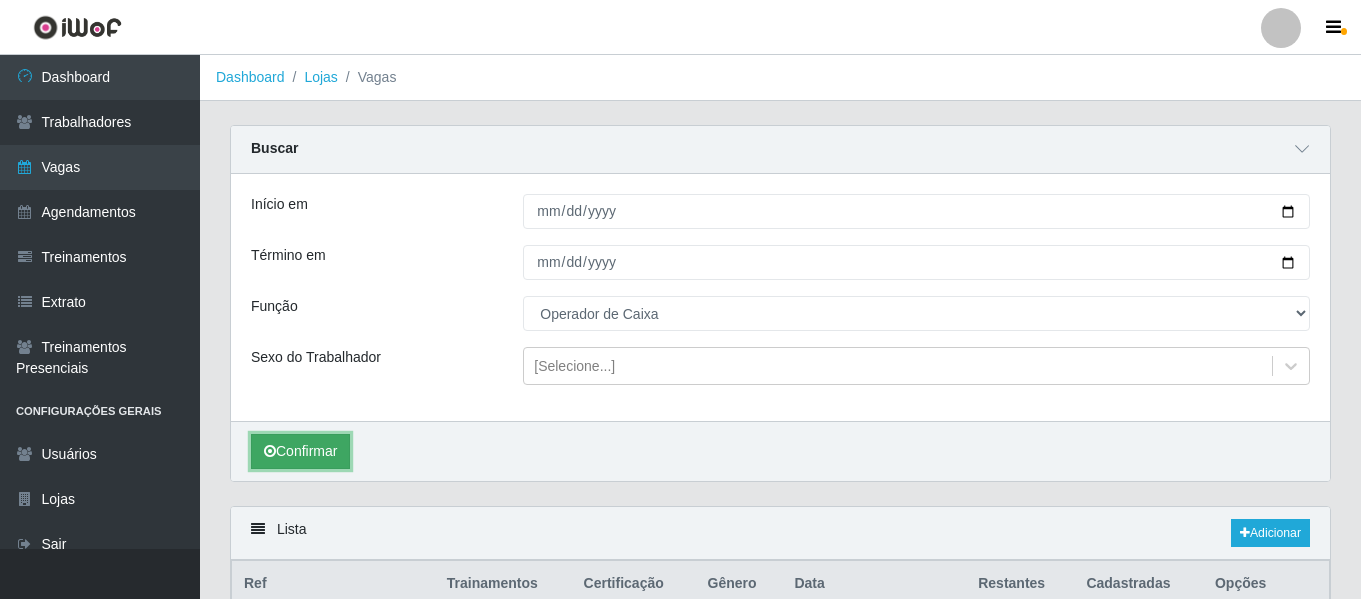 click on "Confirmar" at bounding box center (300, 451) 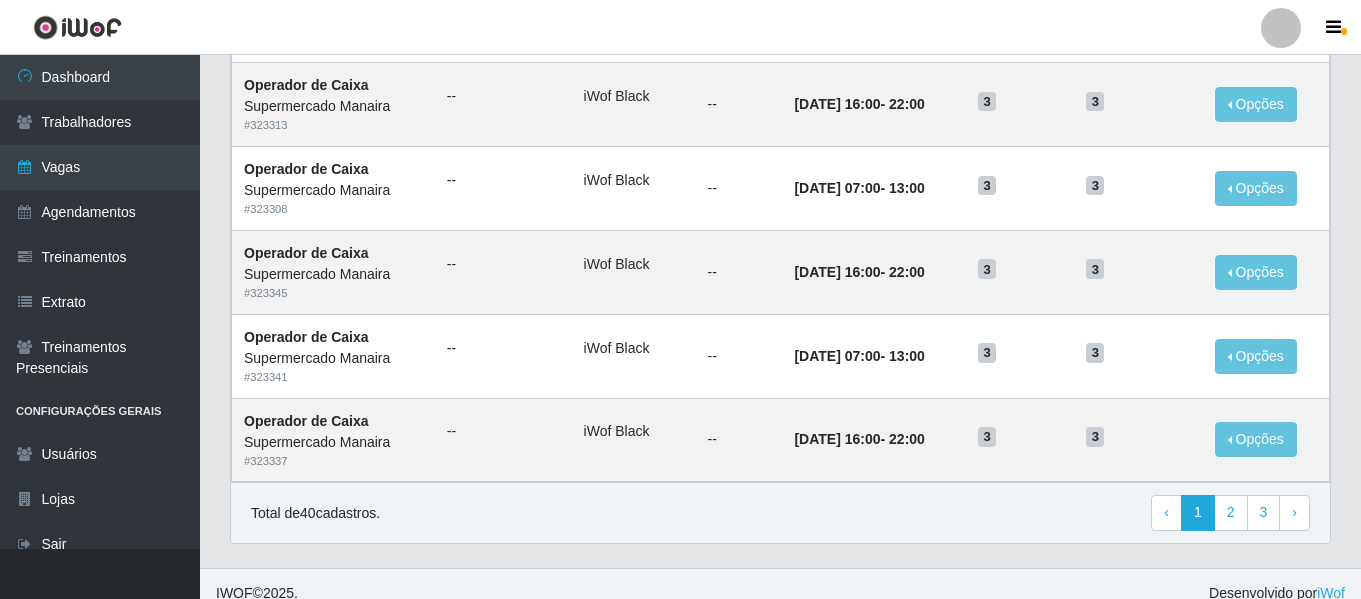 scroll, scrollTop: 1403, scrollLeft: 0, axis: vertical 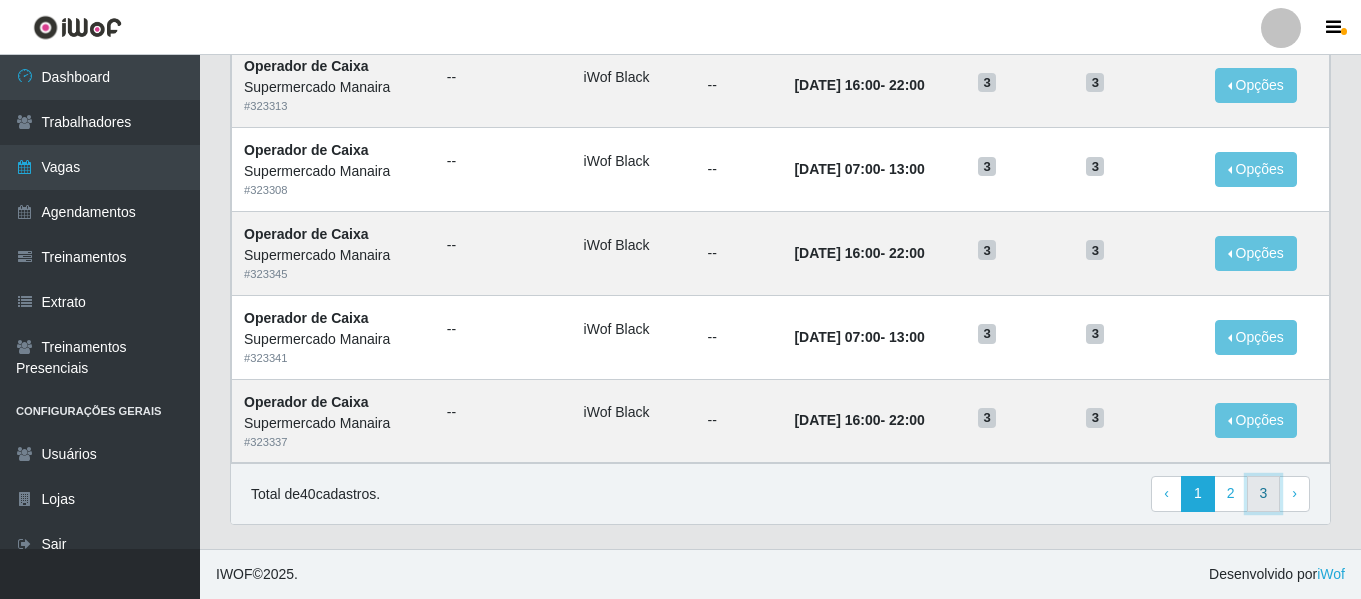 click on "3" at bounding box center (1264, 494) 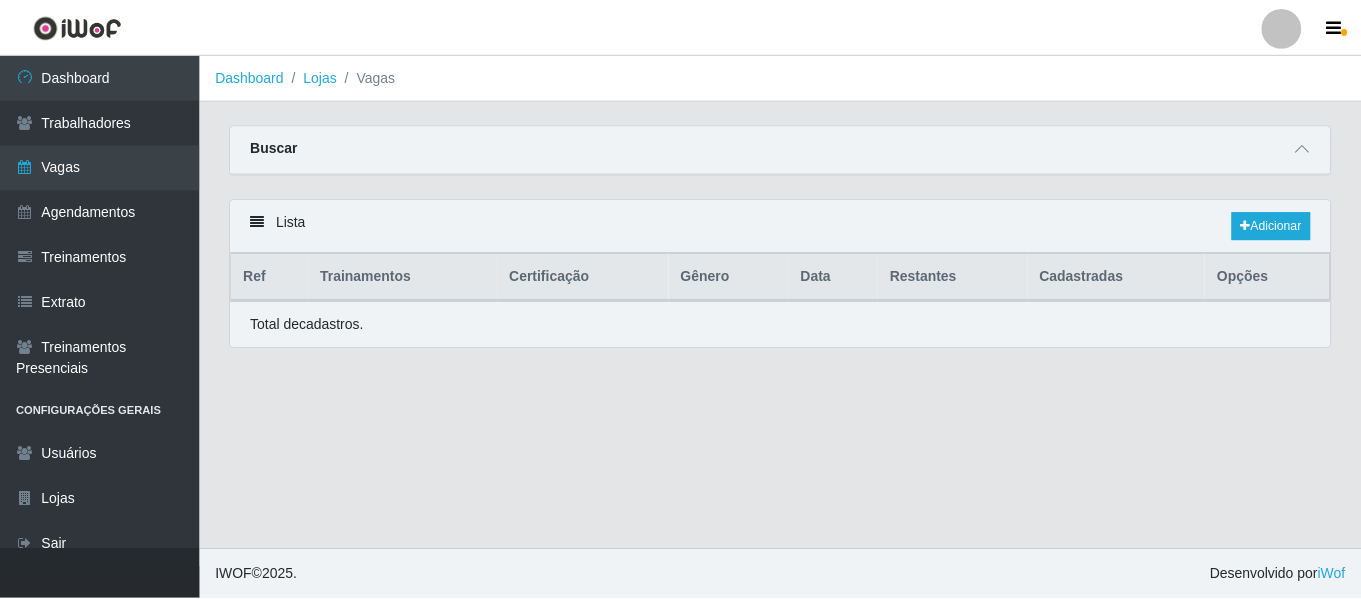 scroll, scrollTop: 0, scrollLeft: 0, axis: both 